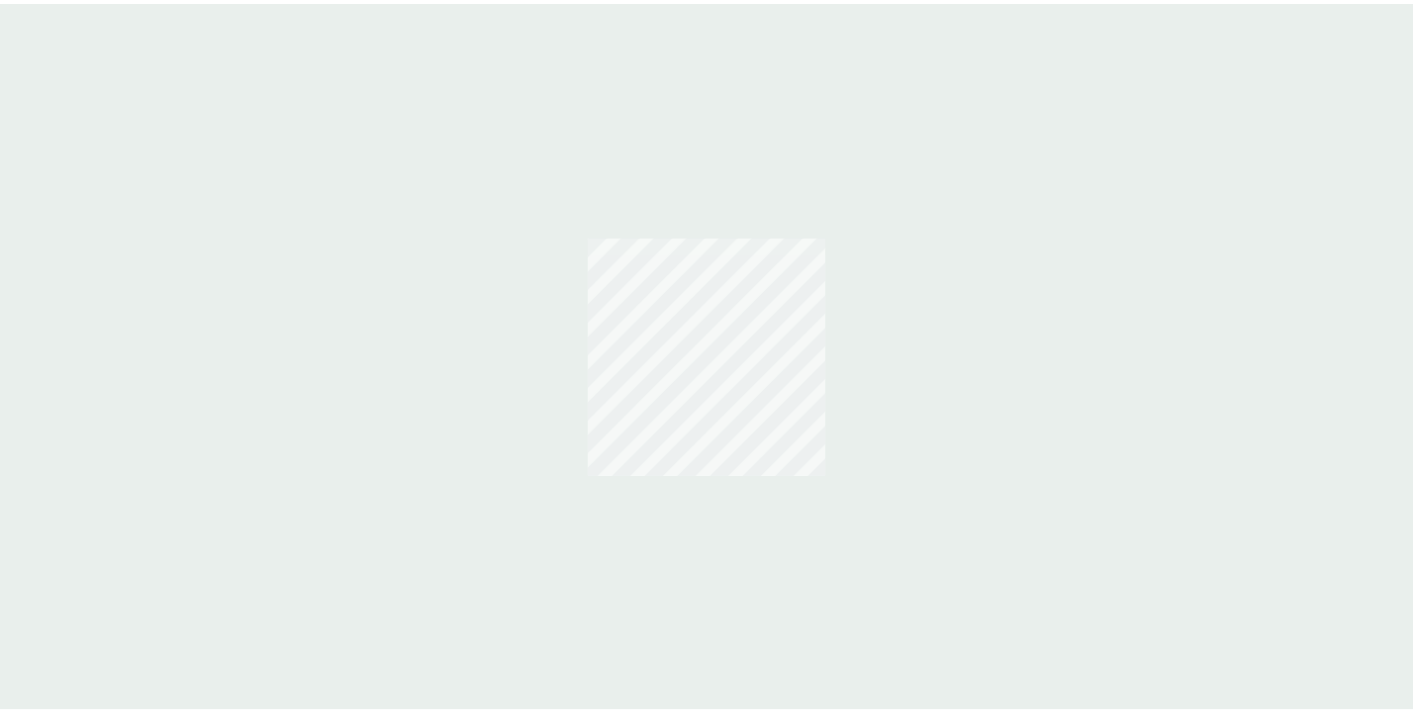 scroll, scrollTop: 0, scrollLeft: 0, axis: both 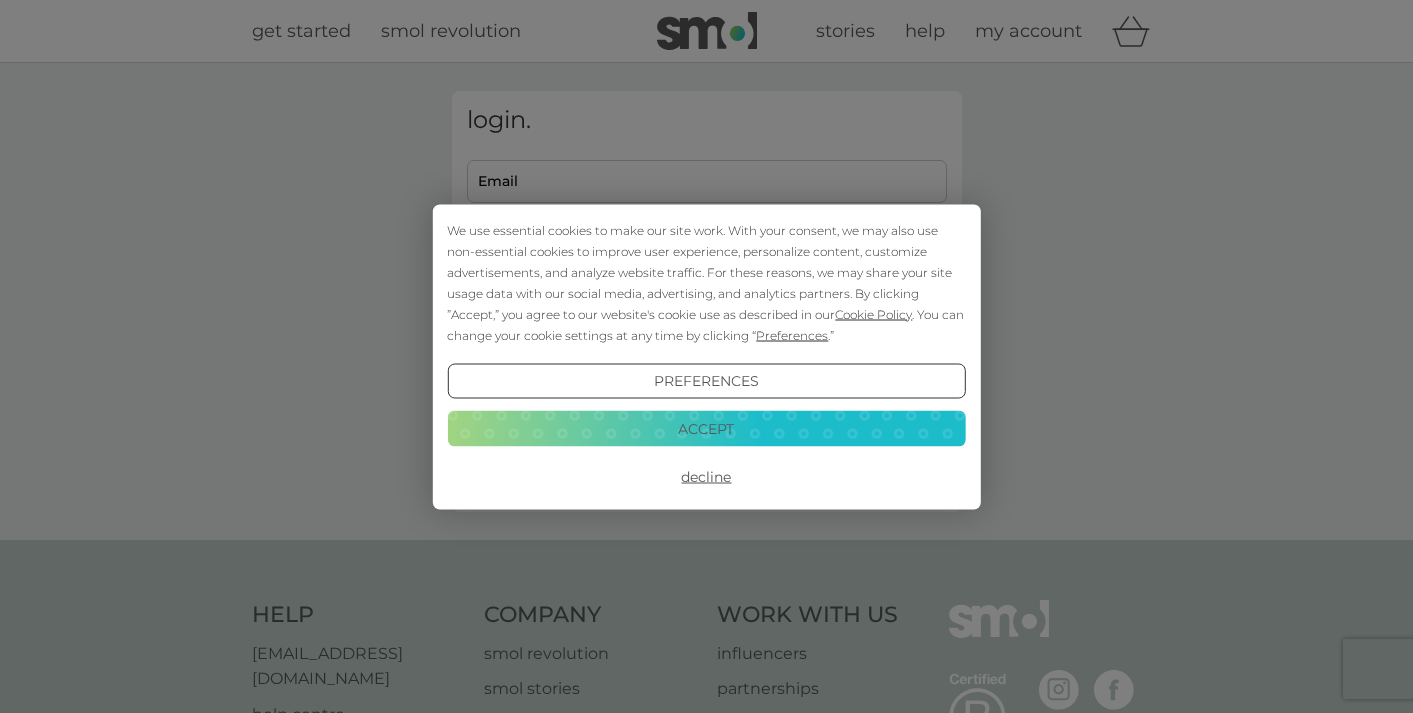 click on "Accept" at bounding box center [706, 429] 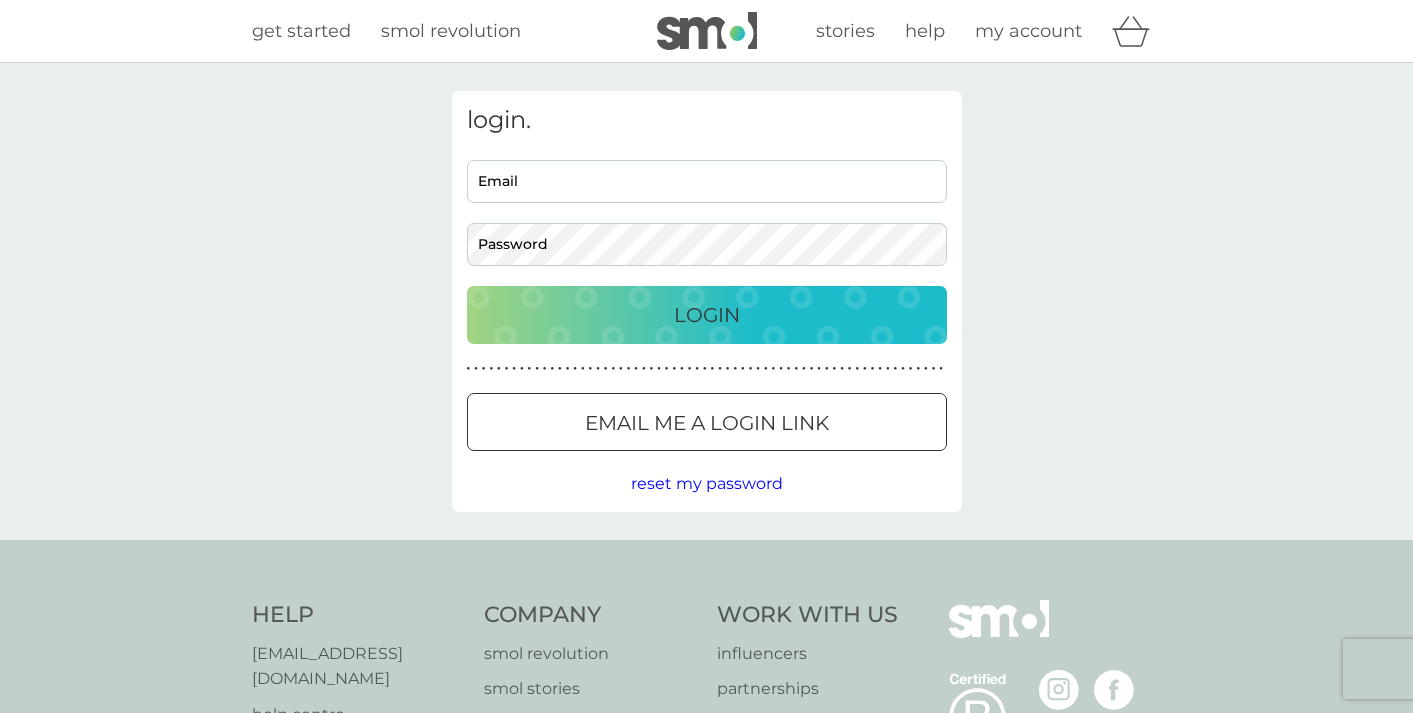 click on "Email" at bounding box center [707, 181] 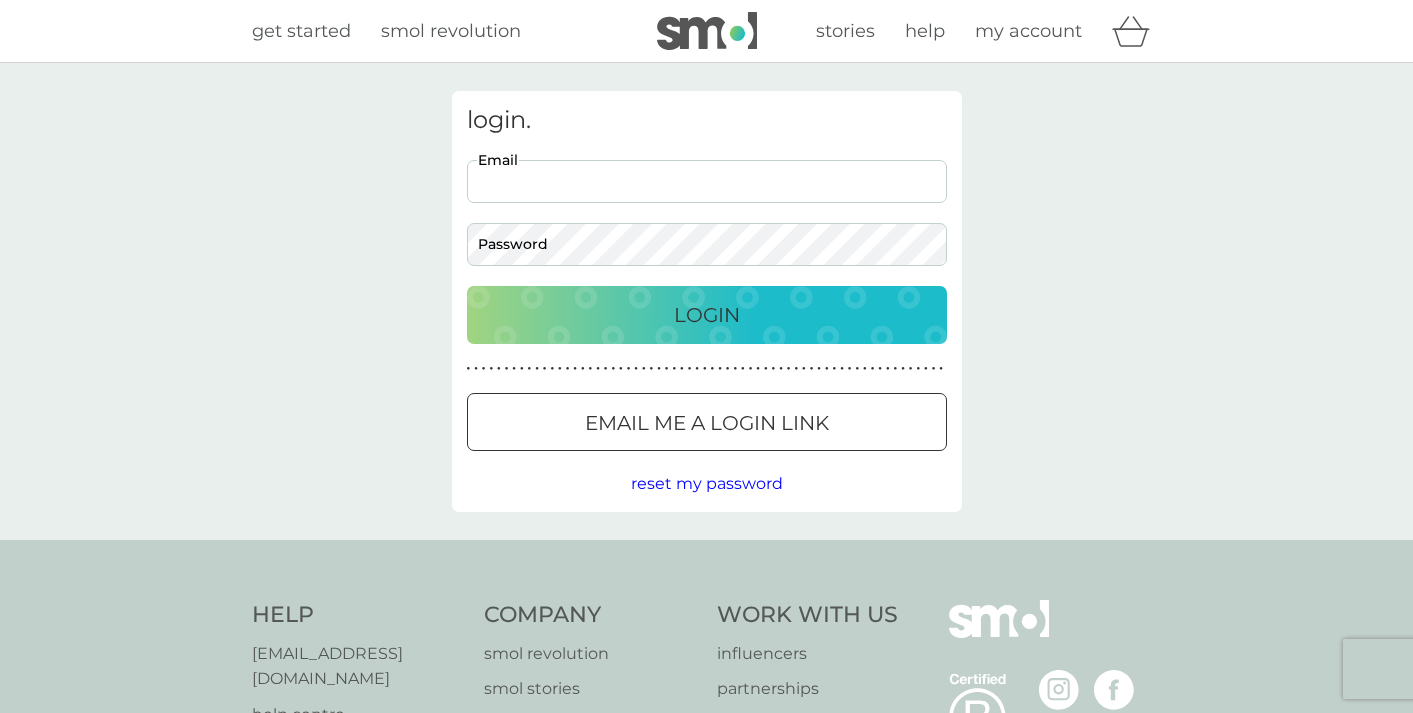 type on "[PERSON_NAME][EMAIL_ADDRESS][DOMAIN_NAME]" 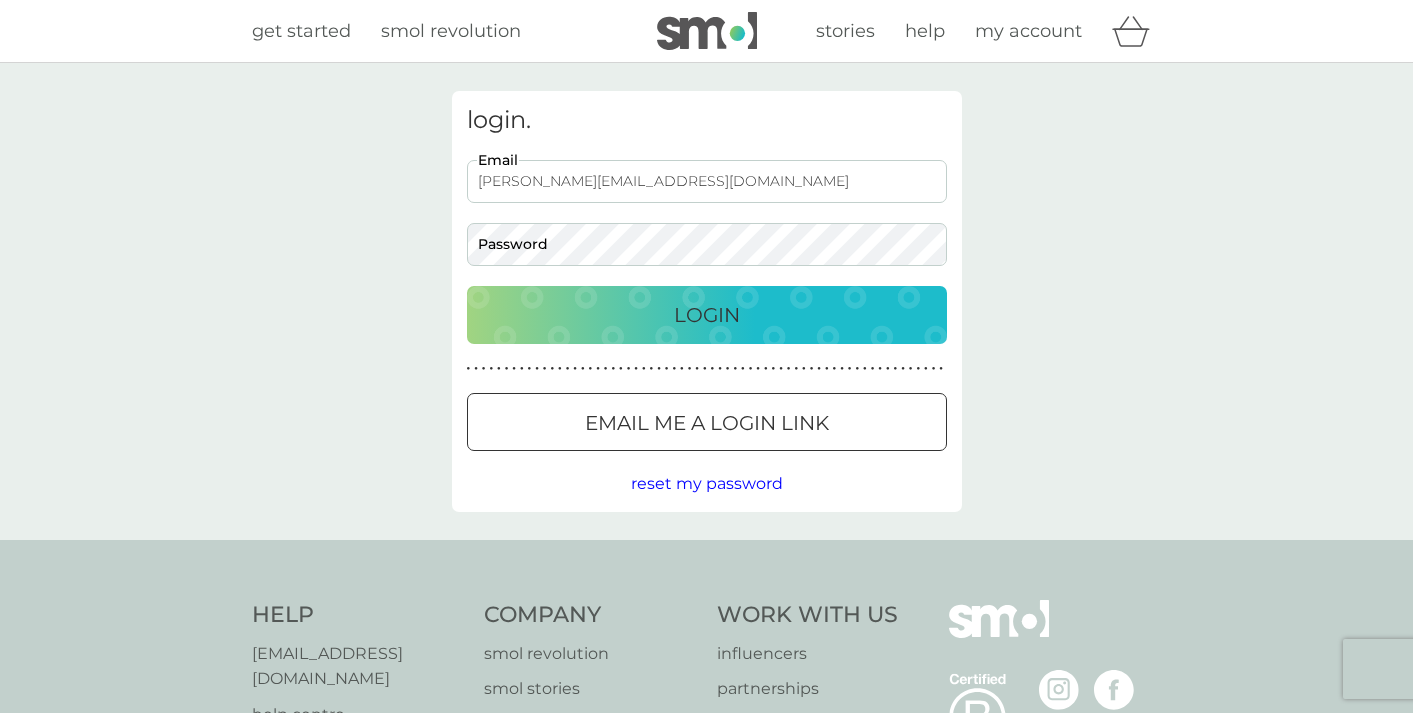 scroll, scrollTop: 0, scrollLeft: 0, axis: both 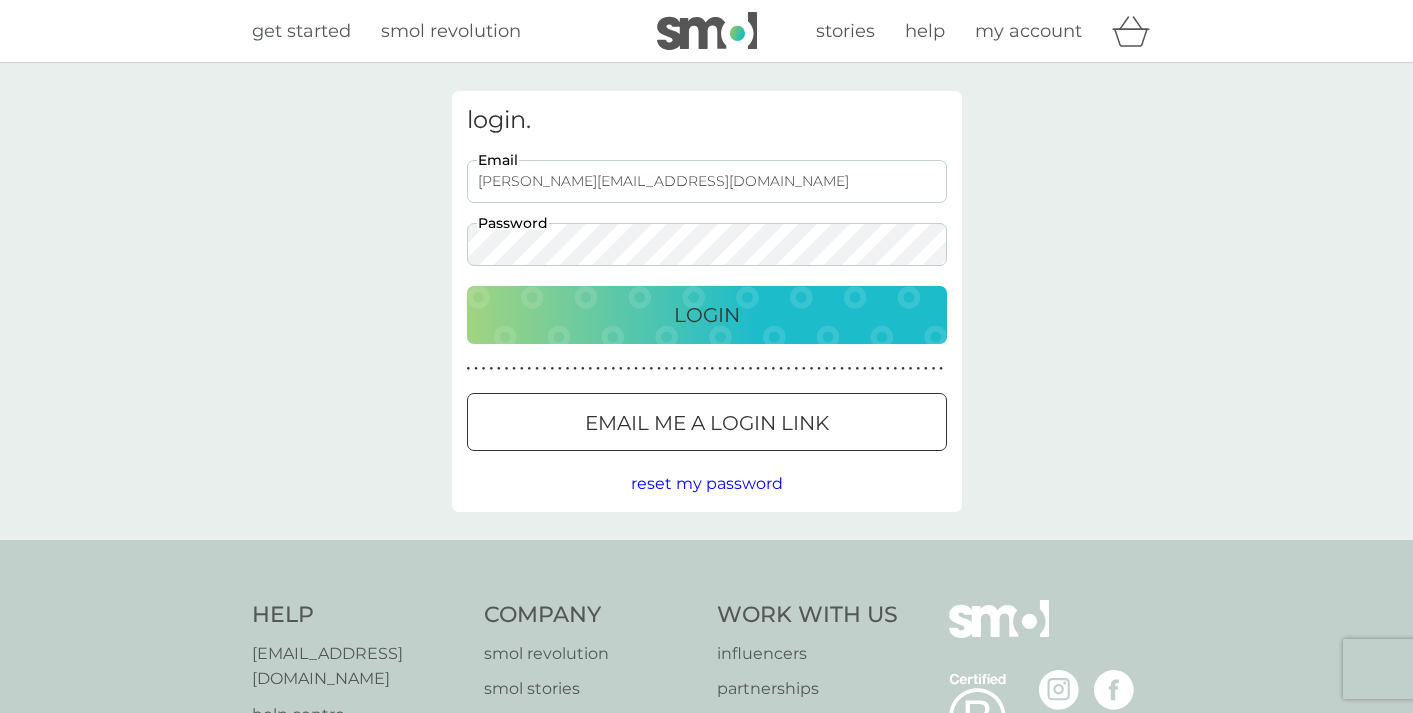 click on "Login" at bounding box center [707, 315] 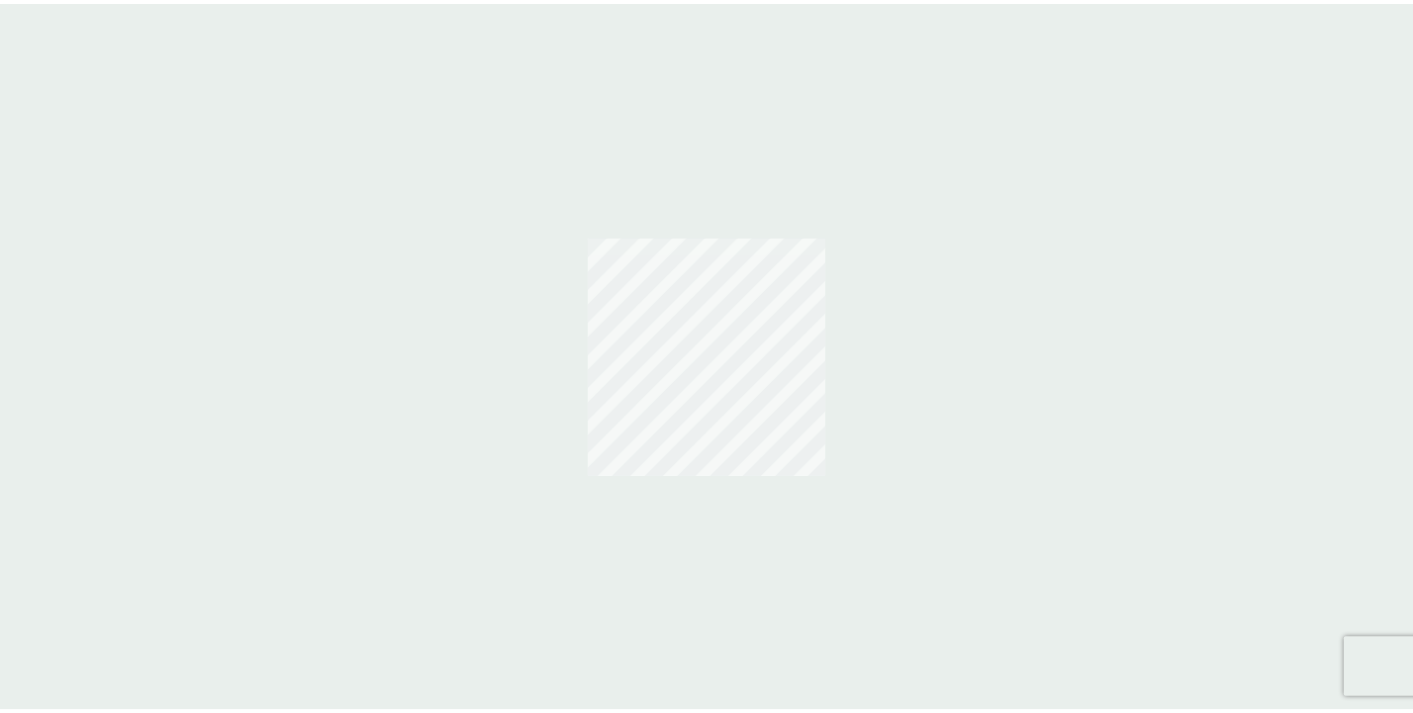 scroll, scrollTop: 0, scrollLeft: 0, axis: both 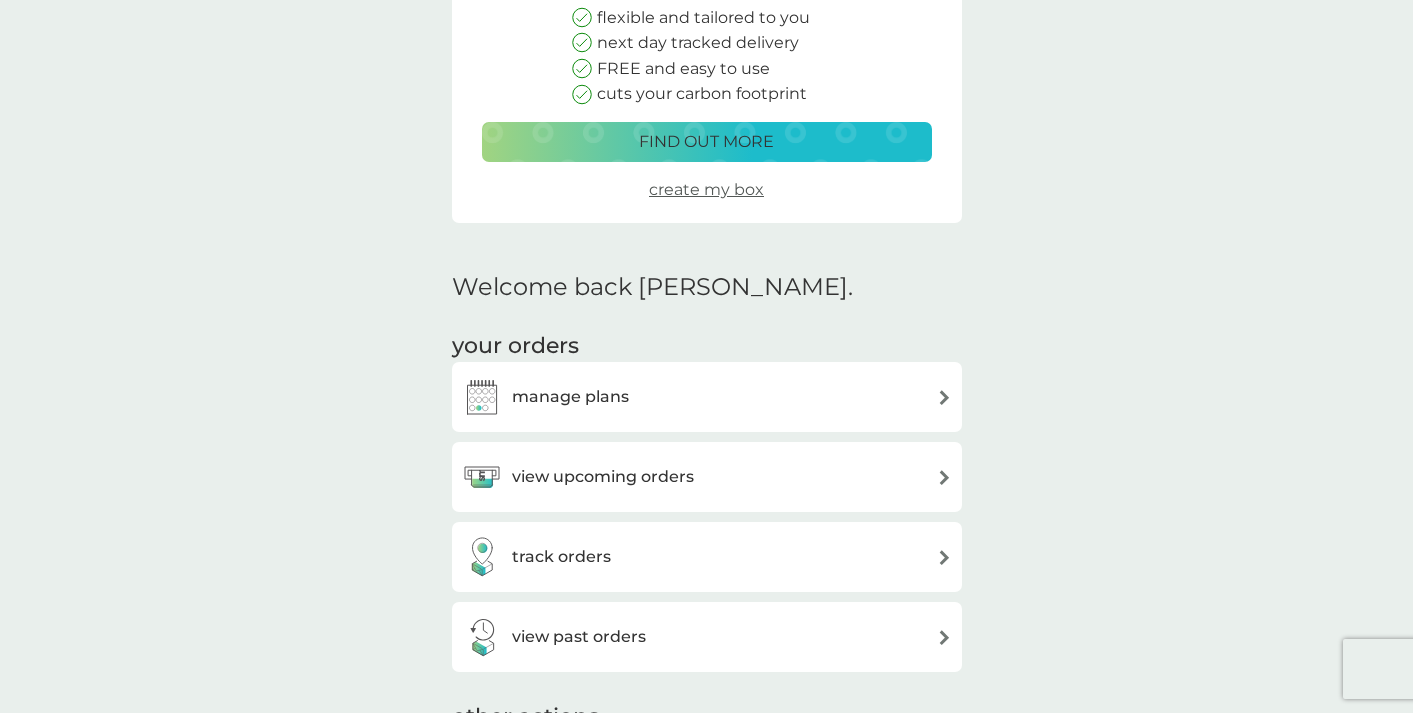 click on "manage plans" at bounding box center (707, 397) 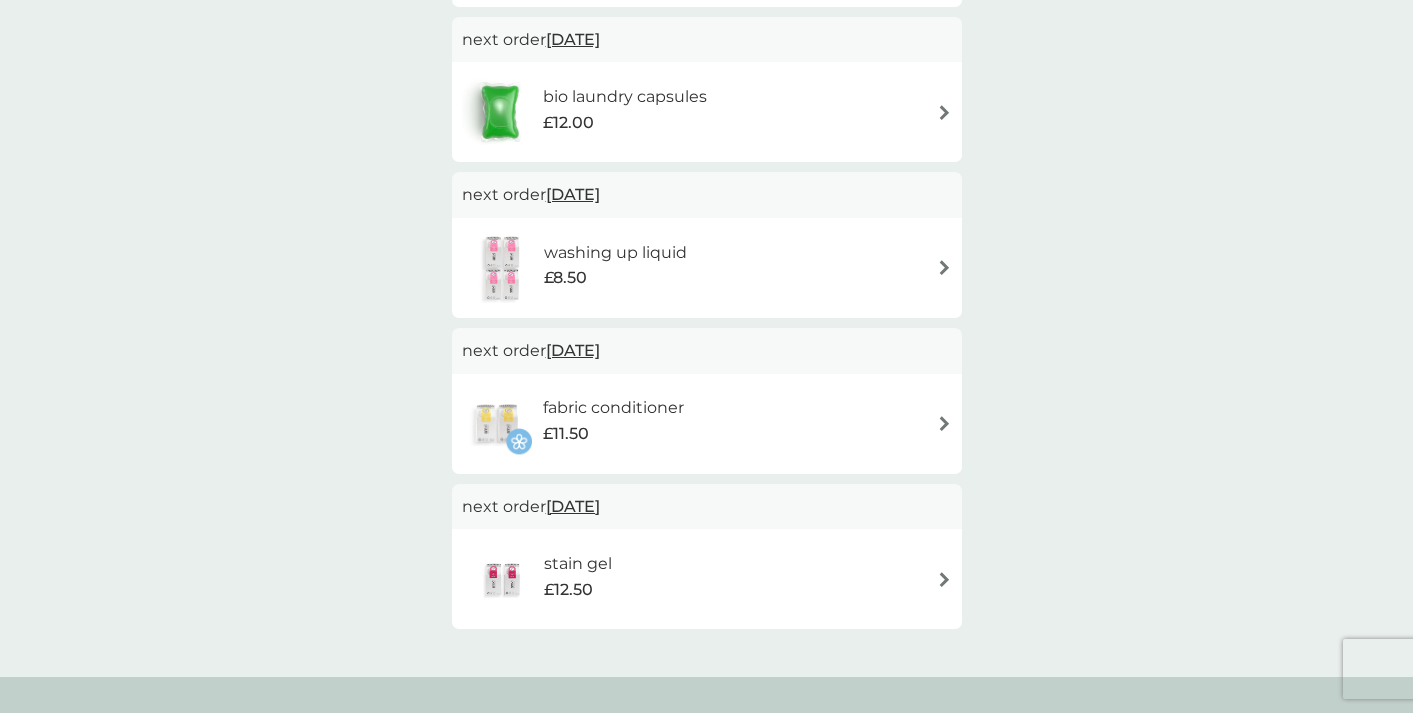 scroll, scrollTop: 564, scrollLeft: 0, axis: vertical 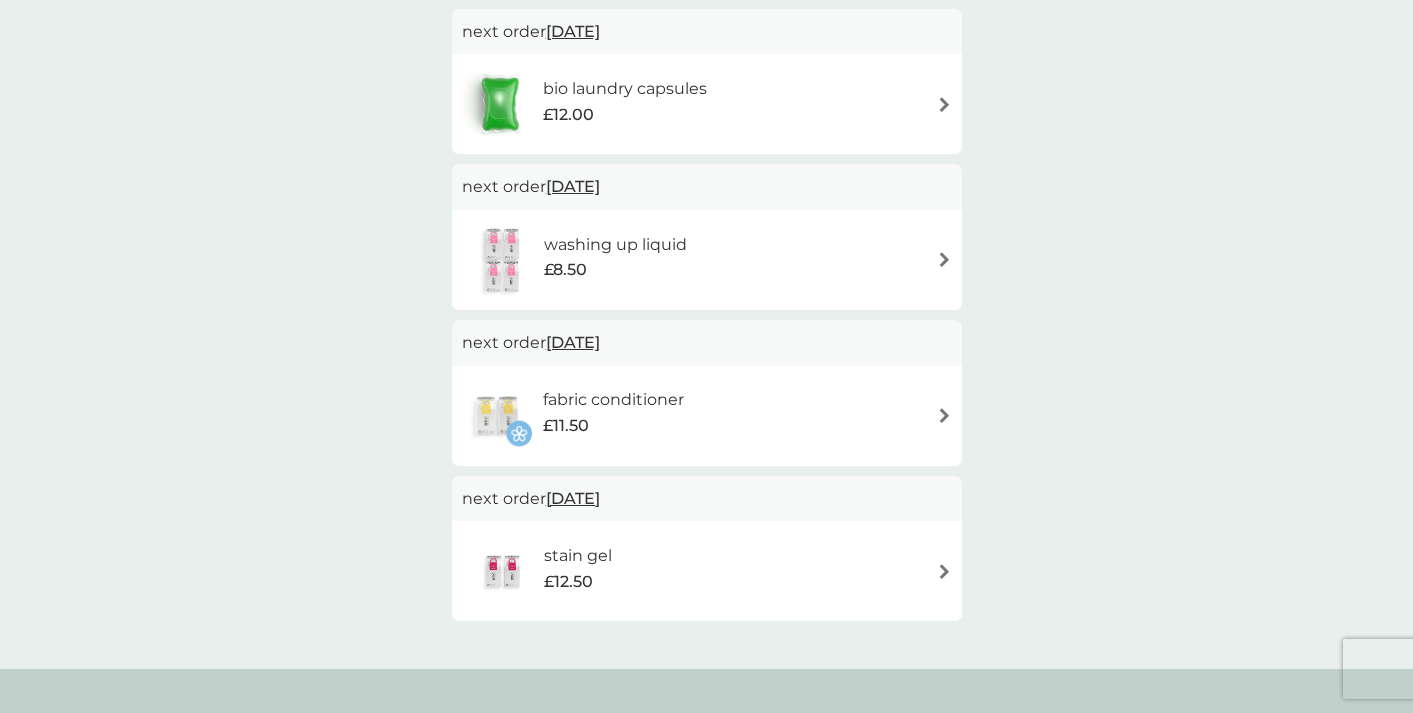 click on "5 Dec 2025" at bounding box center [573, 498] 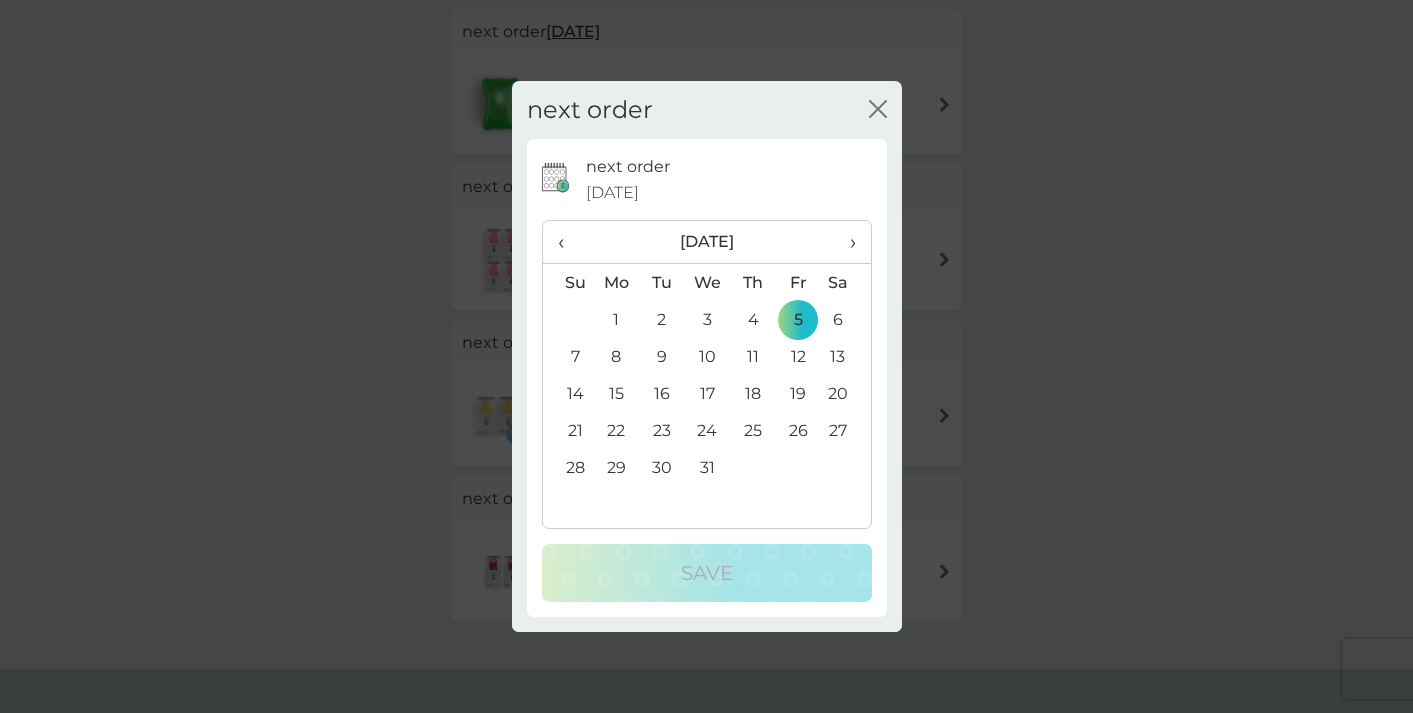 click on "›" at bounding box center [845, 242] 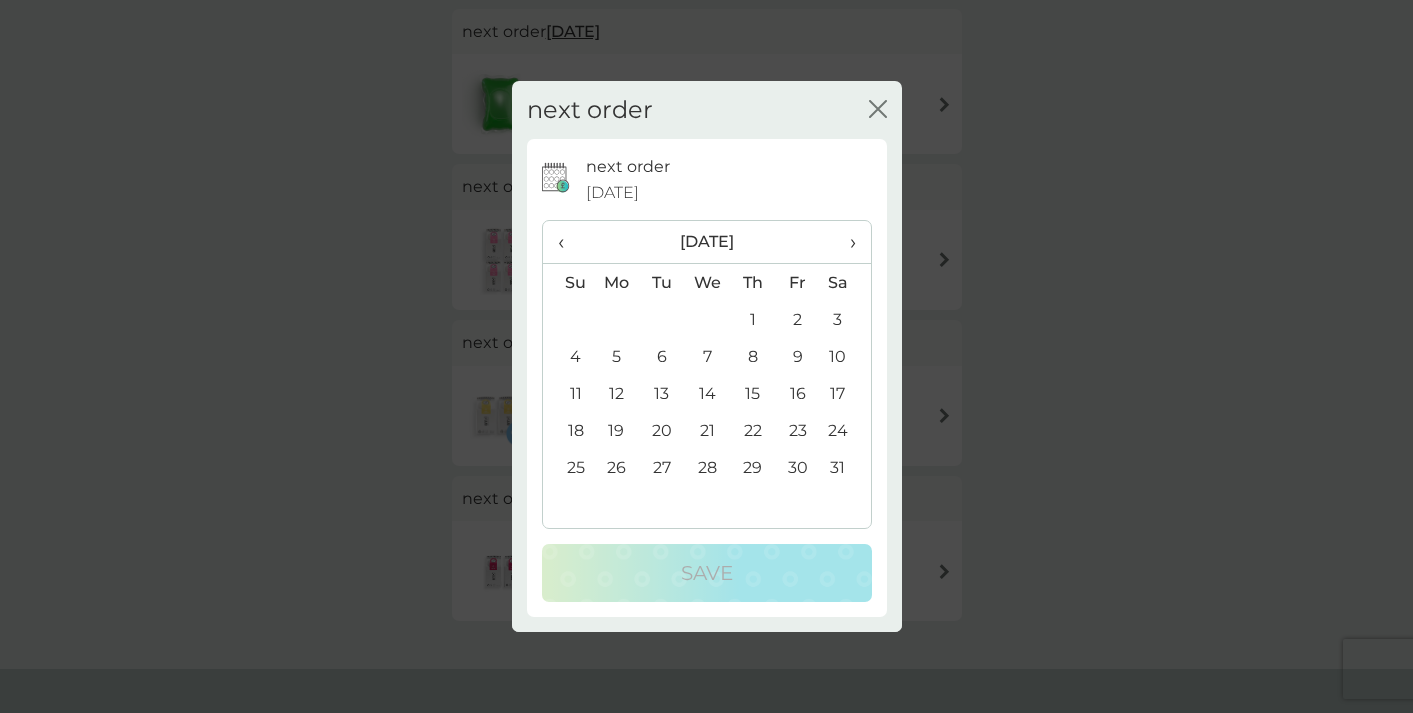 click on "›" at bounding box center (845, 242) 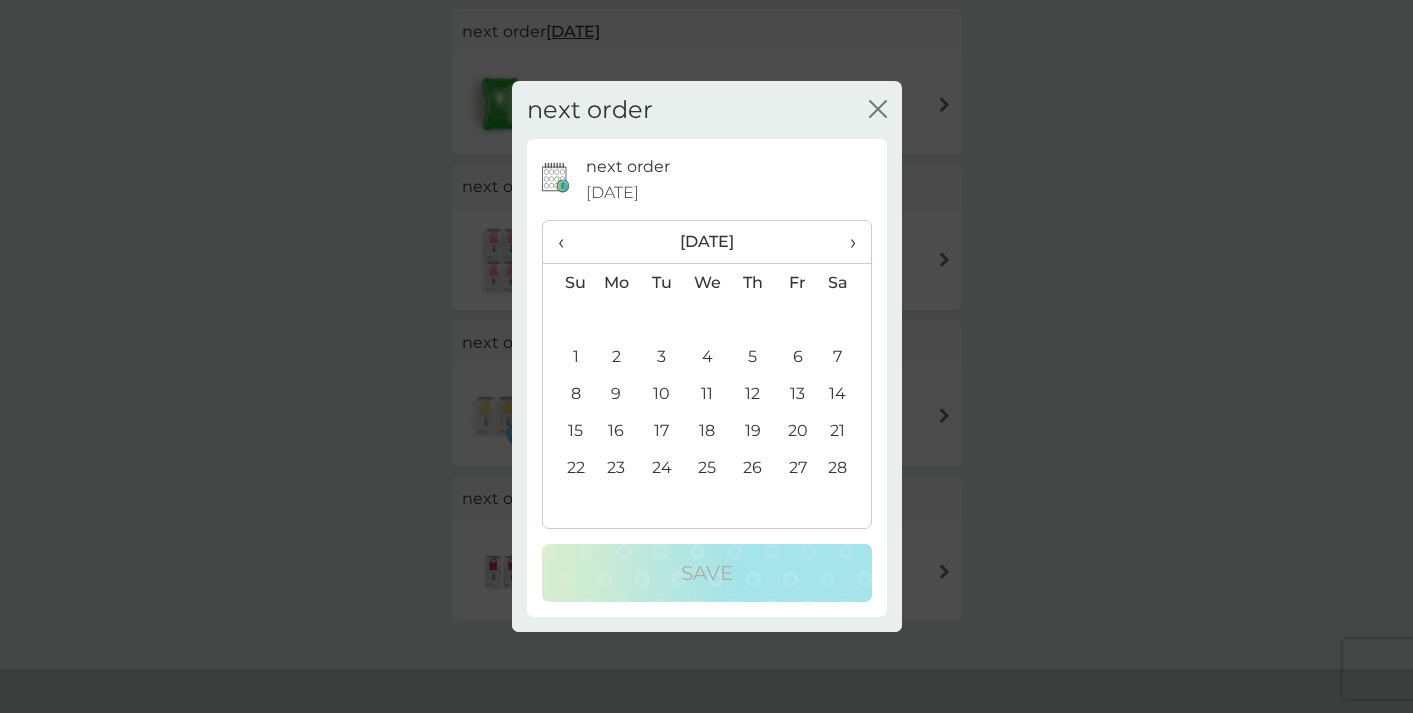click on "›" at bounding box center [845, 242] 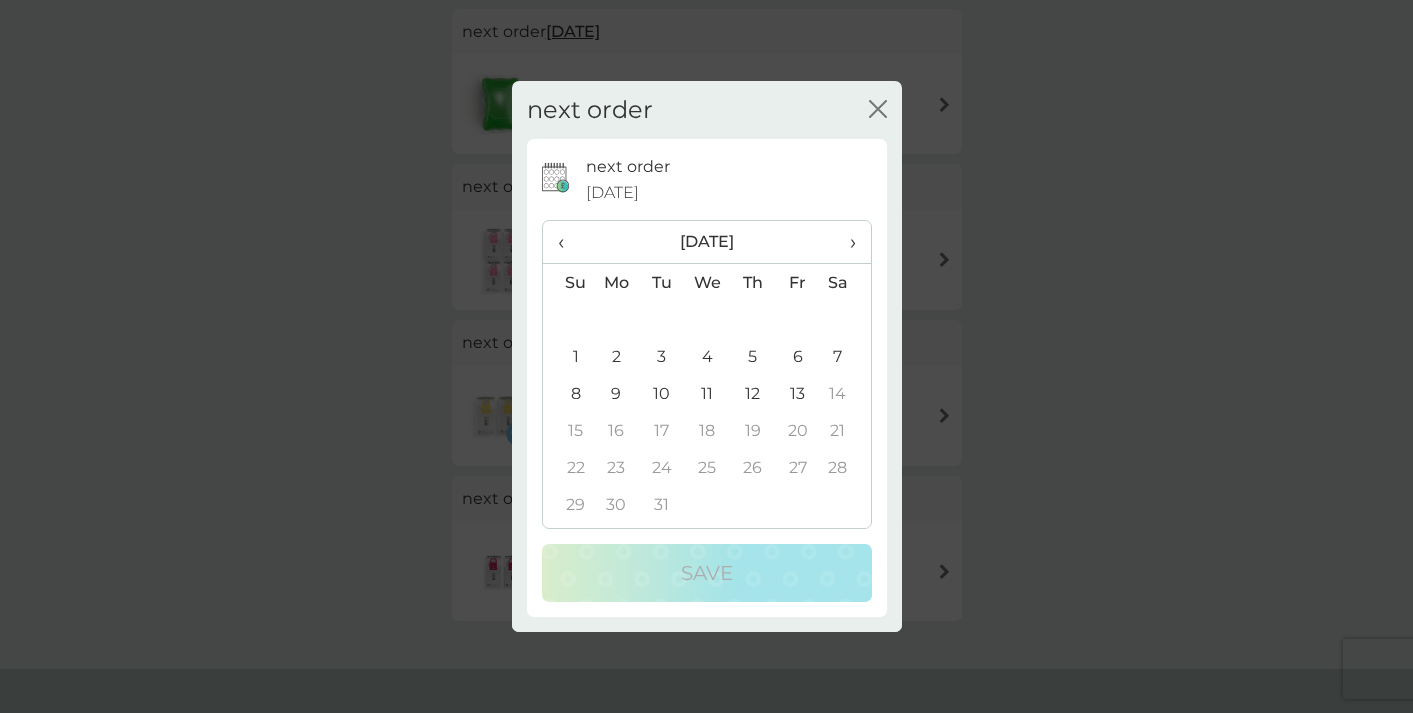 click on "13" at bounding box center [797, 393] 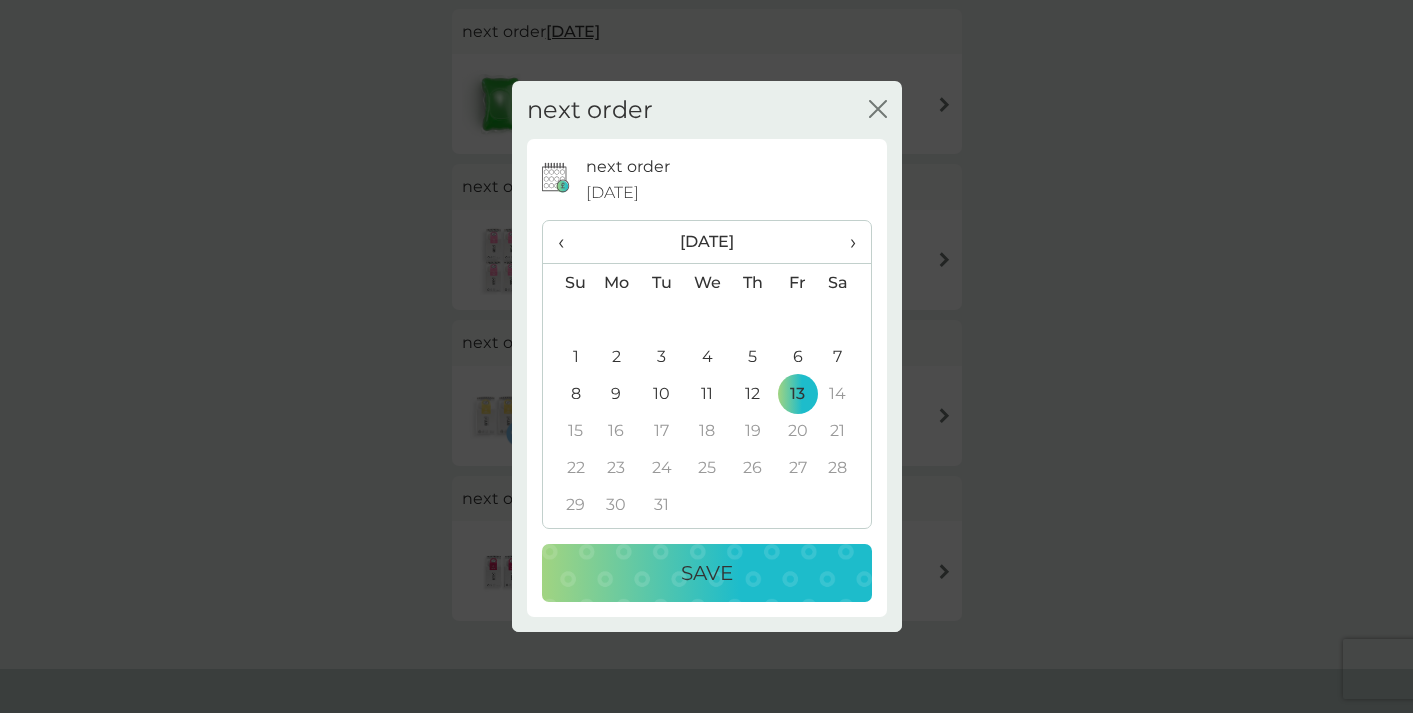 click on "Save" at bounding box center [707, 573] 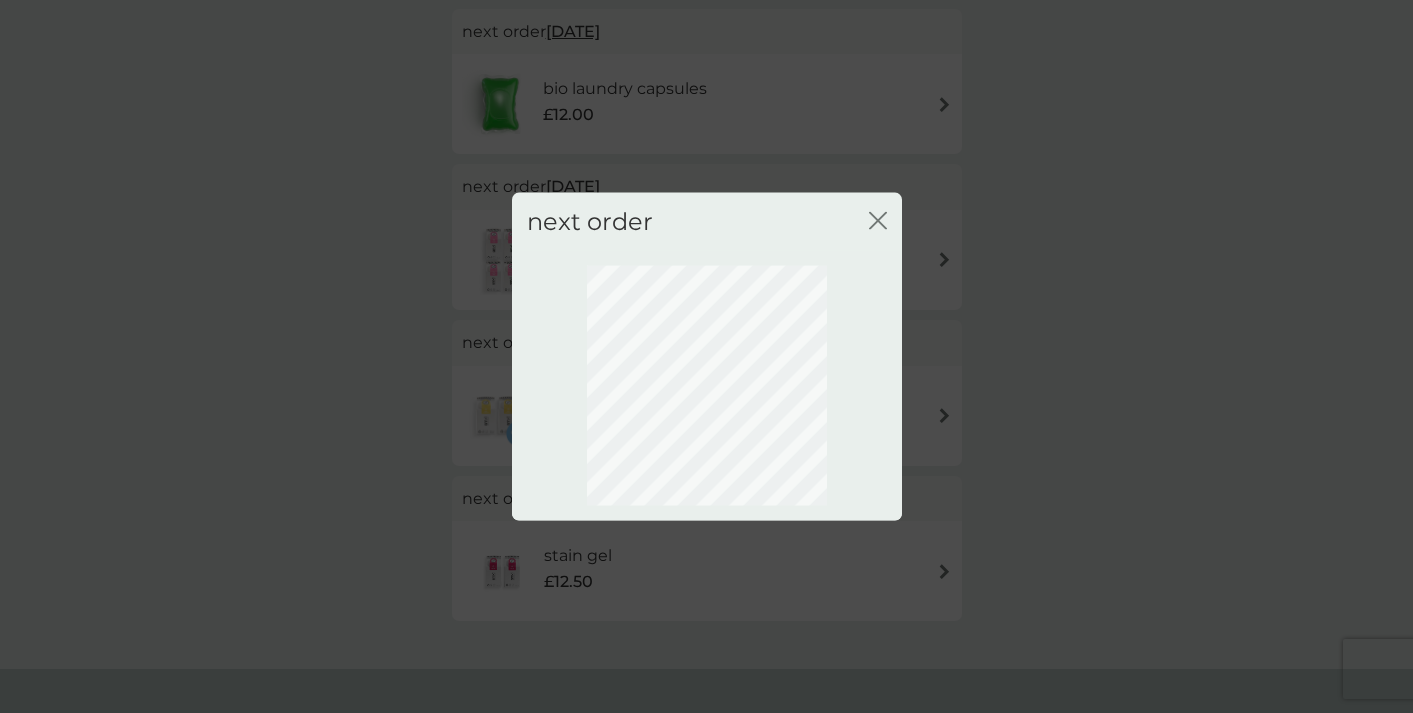 scroll, scrollTop: 125, scrollLeft: 0, axis: vertical 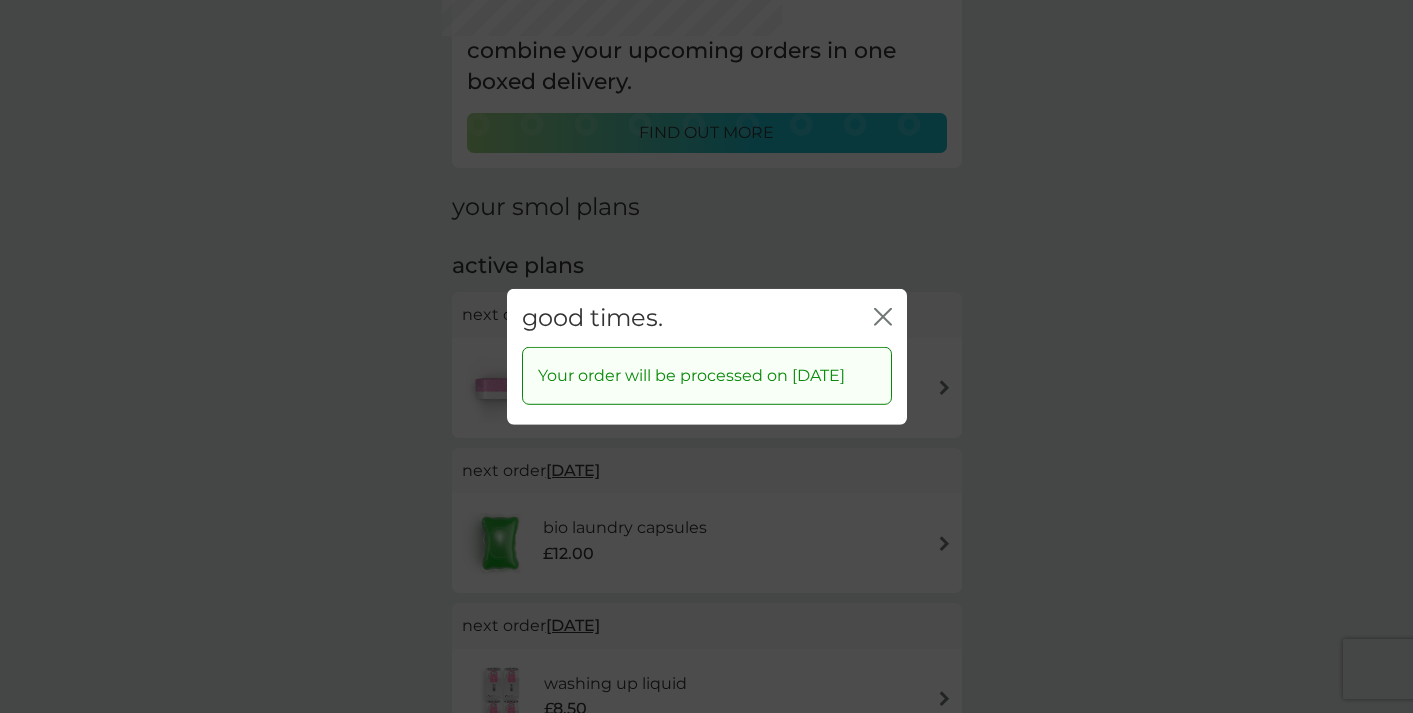 click on "close" 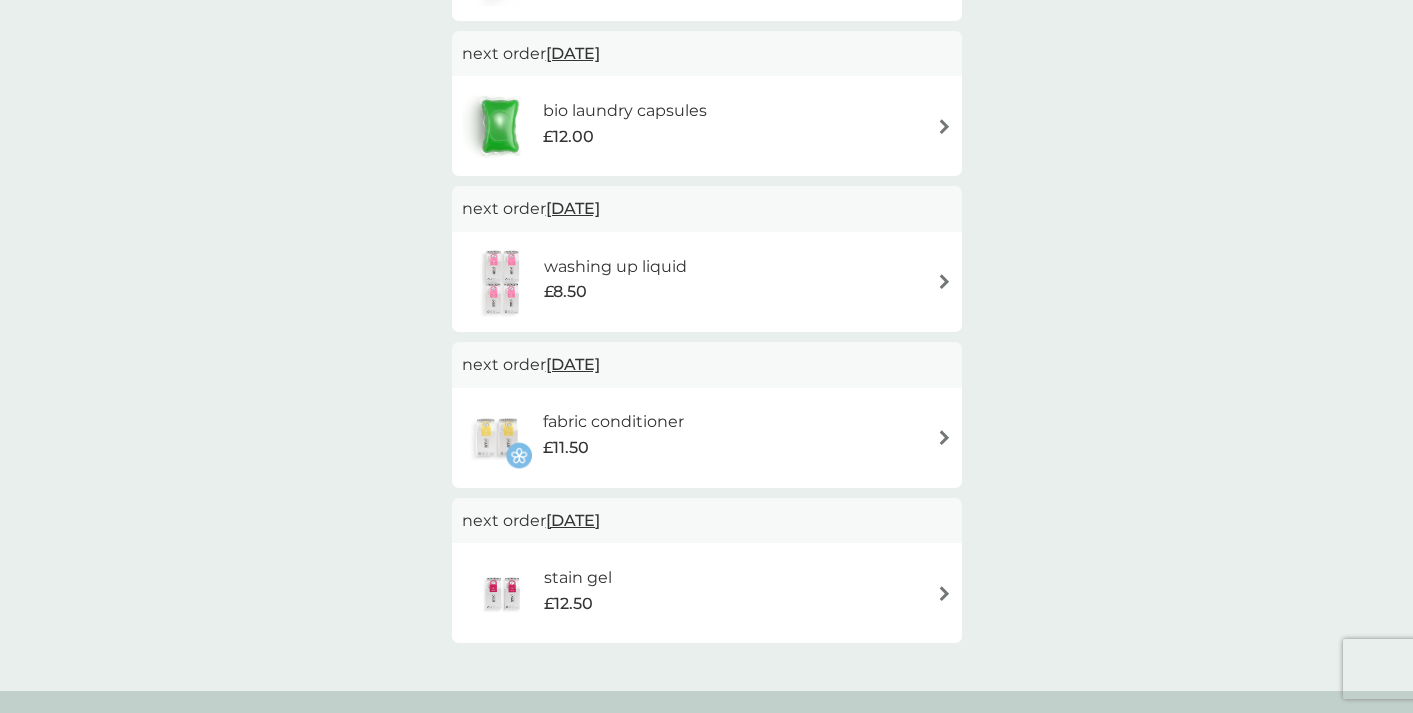 scroll, scrollTop: 573, scrollLeft: 0, axis: vertical 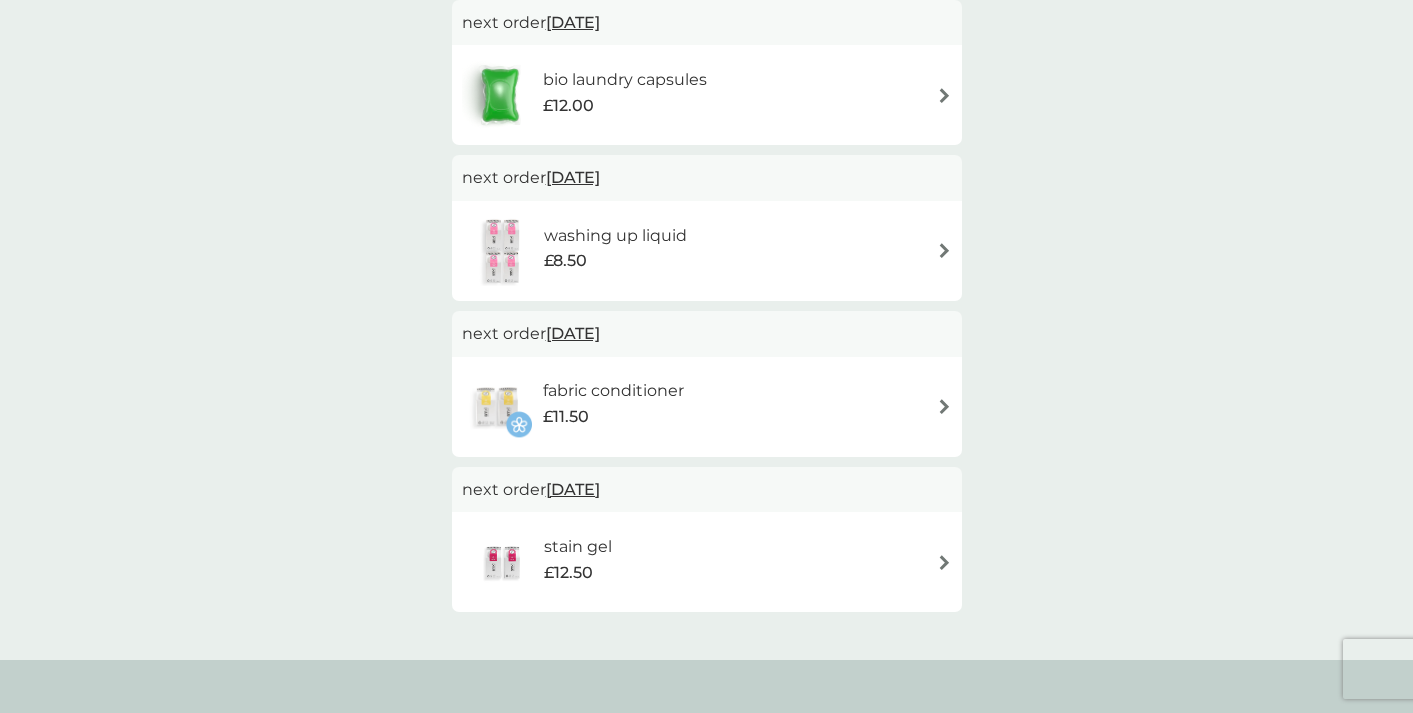 click on "9 Nov 2025" at bounding box center [573, 333] 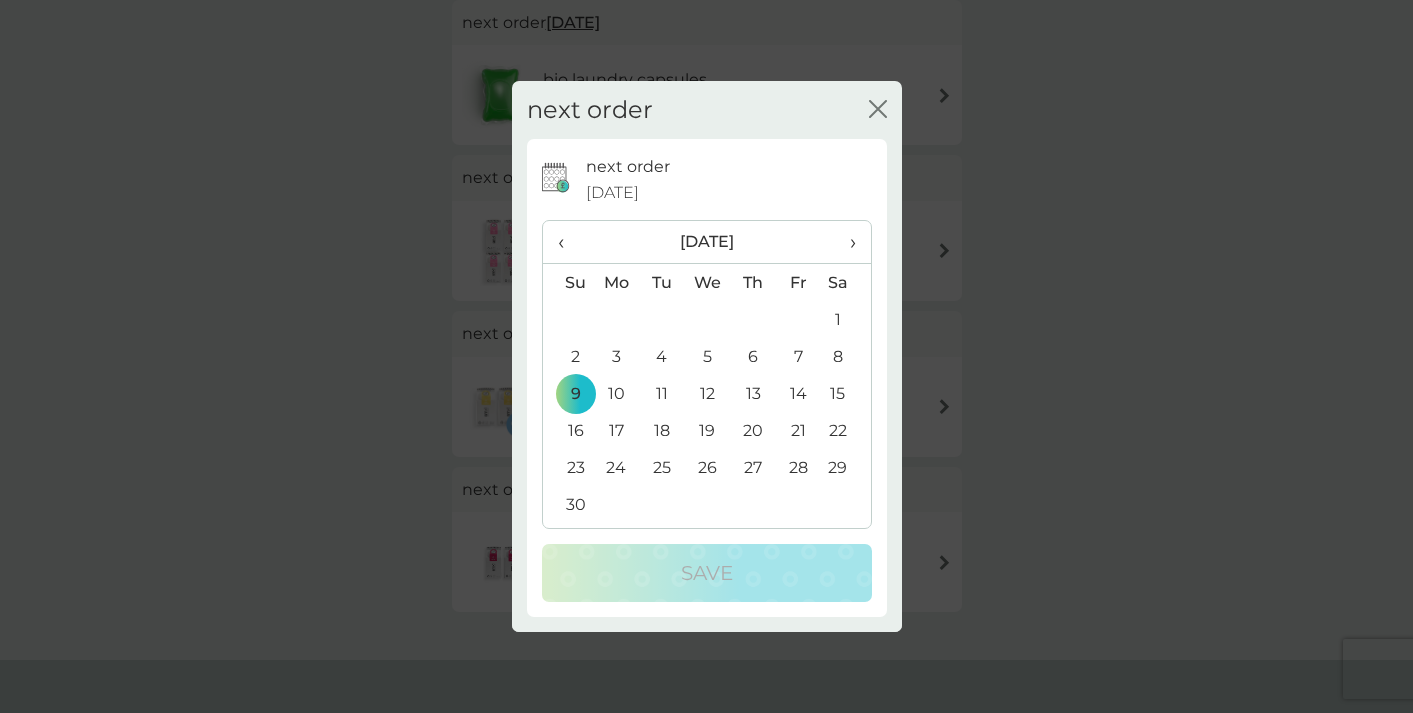 click on "‹" at bounding box center [568, 242] 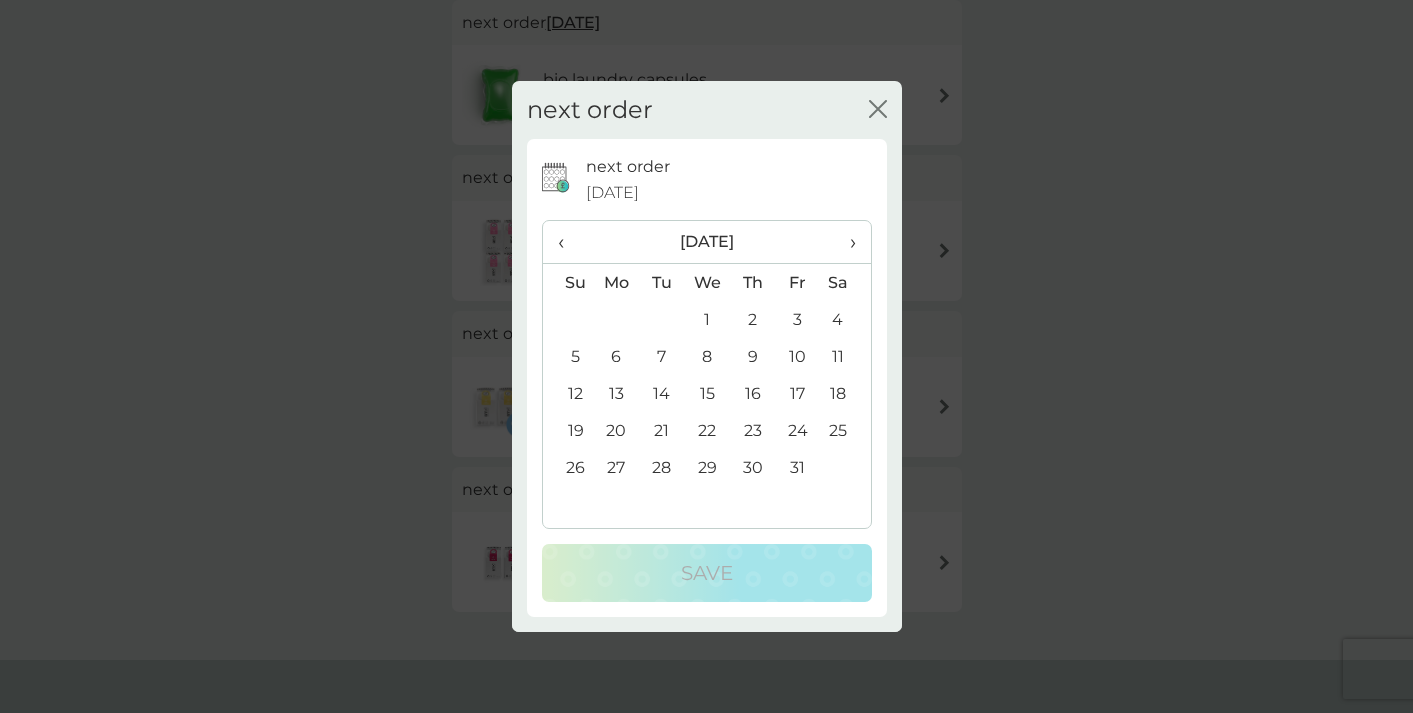click on "‹" at bounding box center (568, 242) 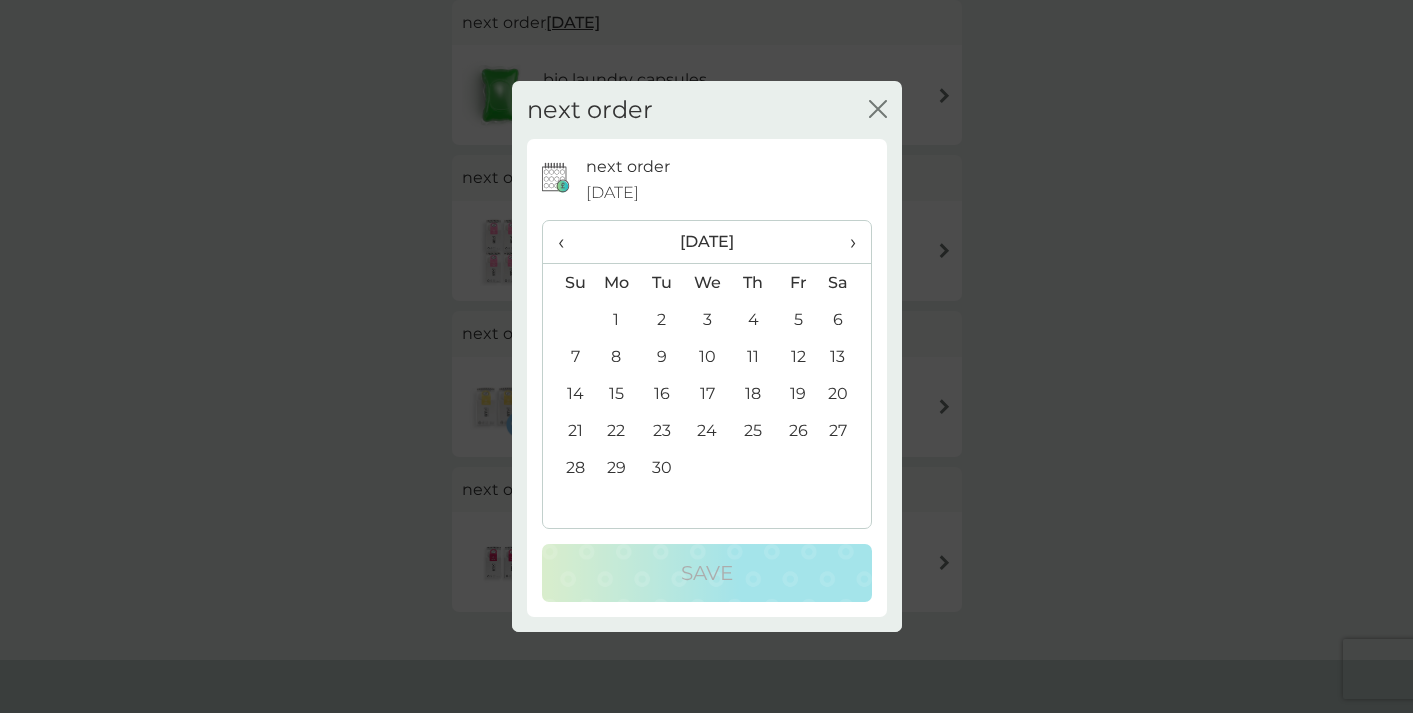 click on "‹" at bounding box center (568, 242) 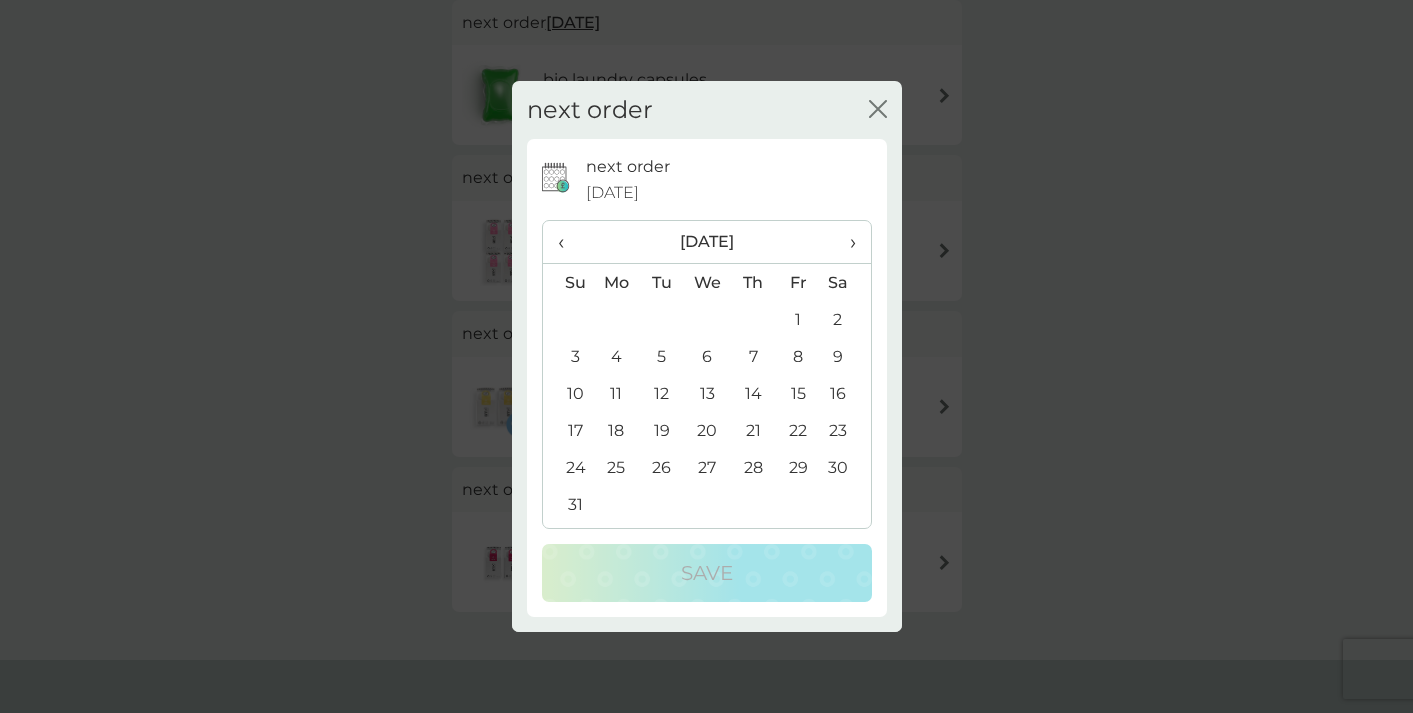 click on "‹" at bounding box center [568, 242] 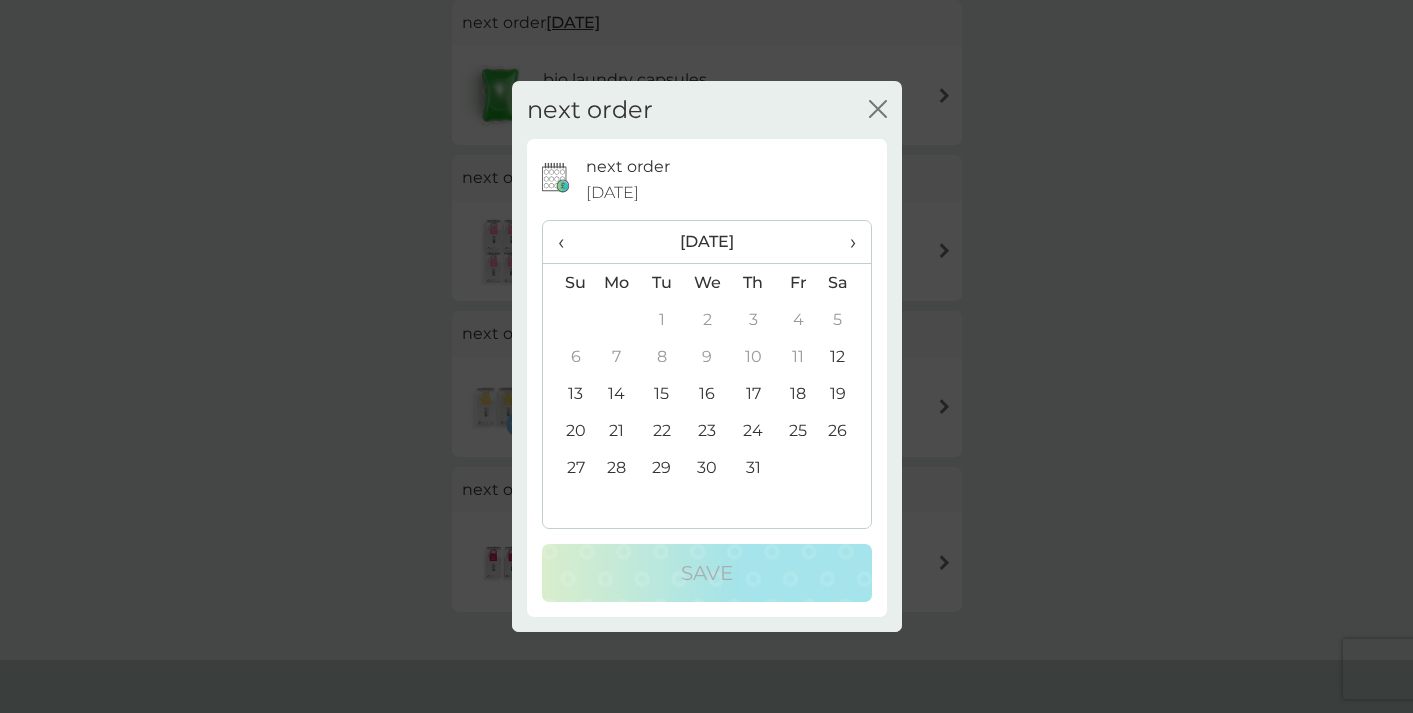 click on "17" at bounding box center [753, 393] 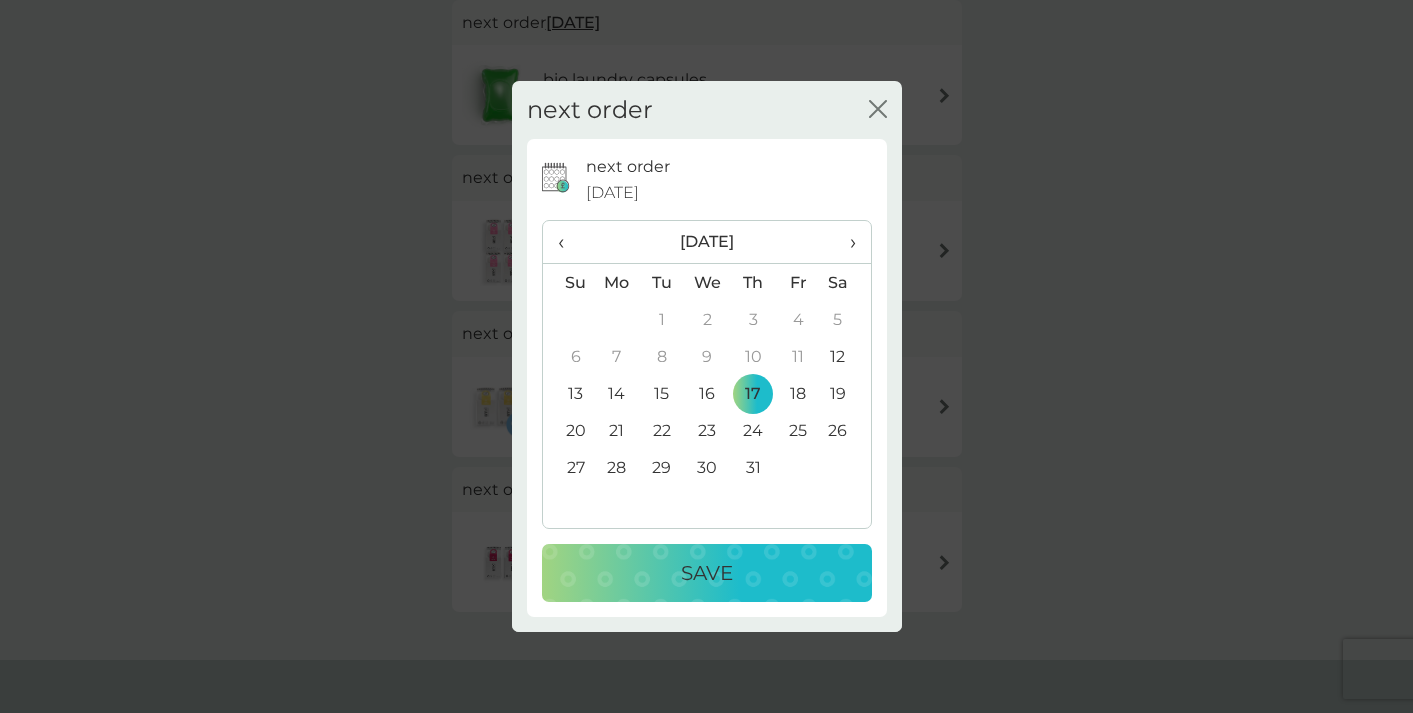 click on "Save" at bounding box center [707, 573] 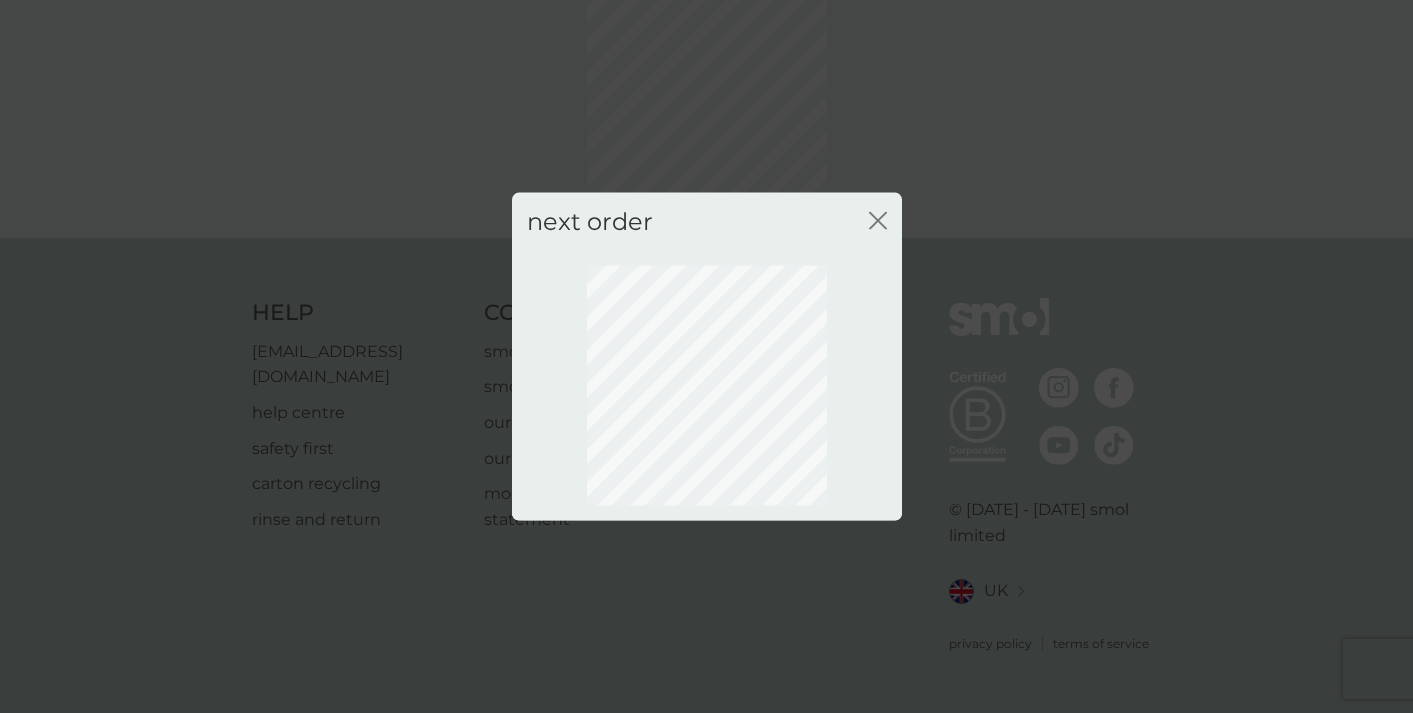 scroll, scrollTop: 125, scrollLeft: 0, axis: vertical 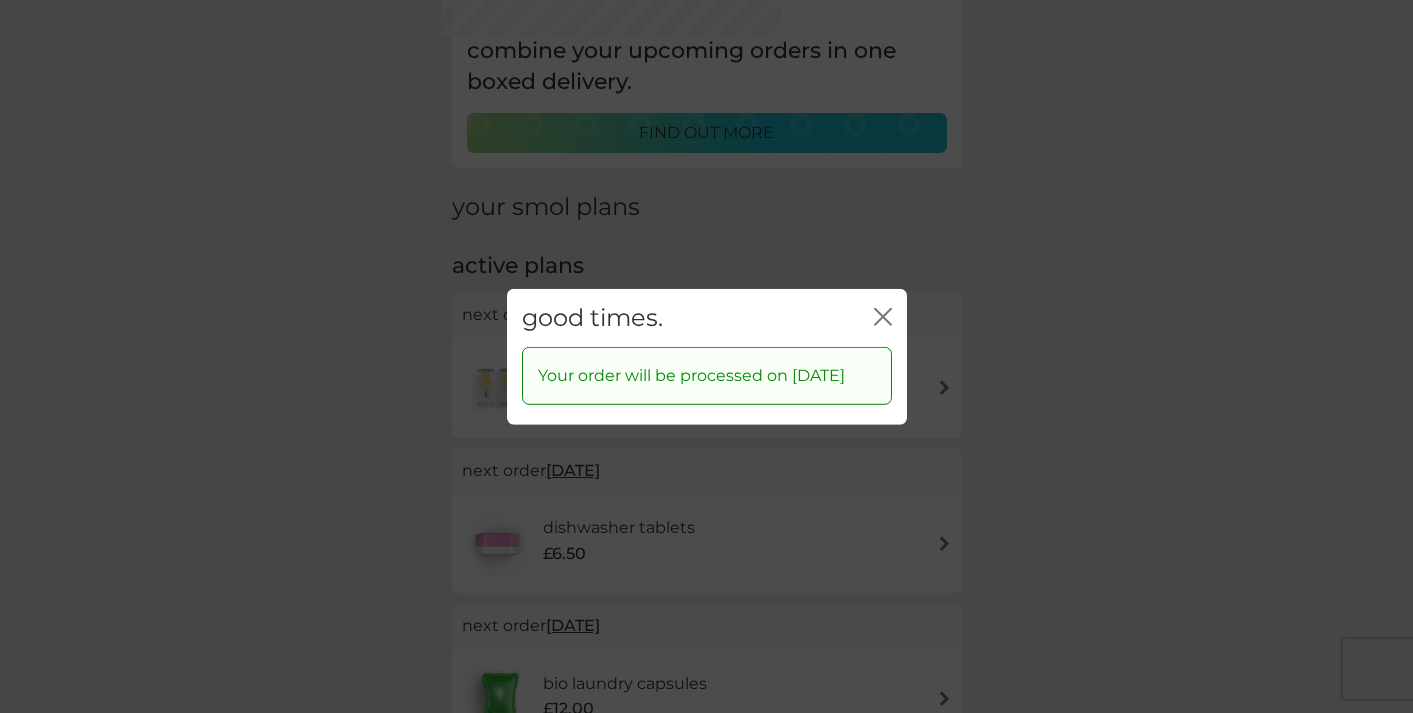 click on "close" 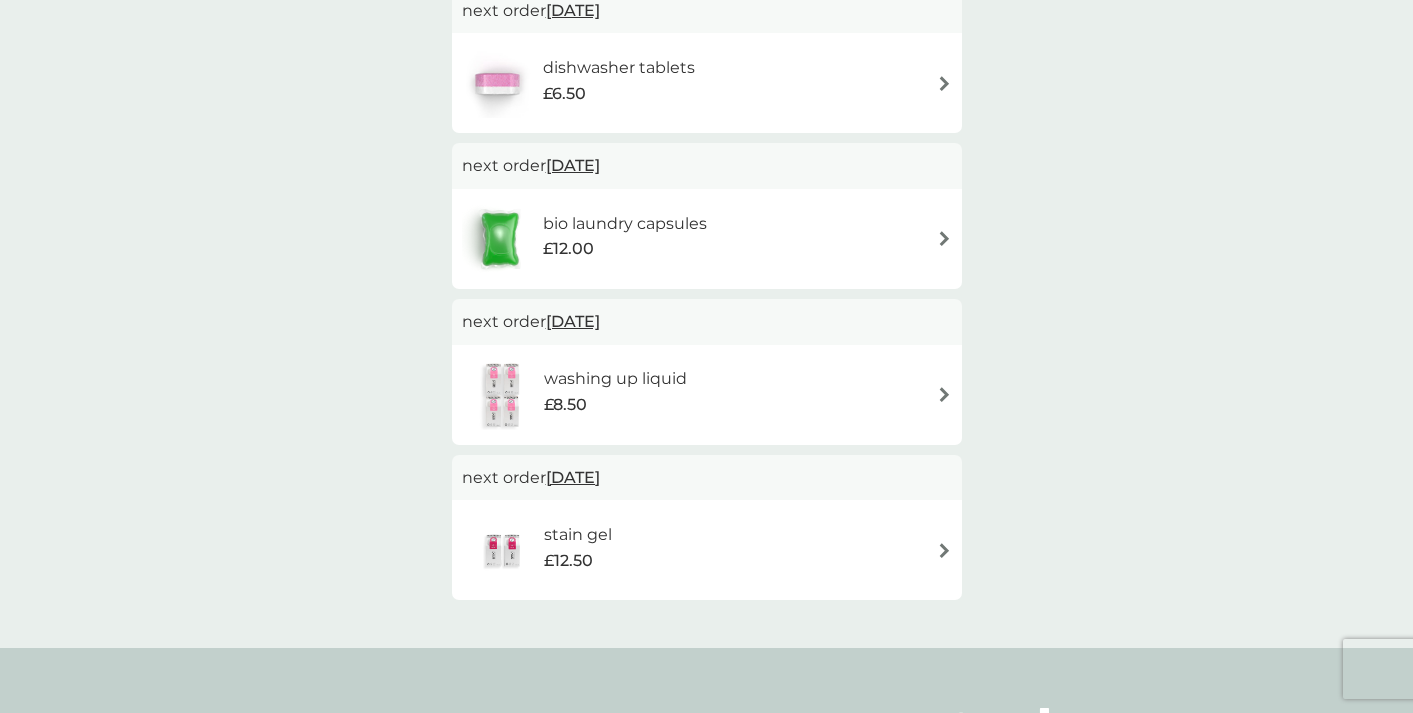 scroll, scrollTop: 581, scrollLeft: 0, axis: vertical 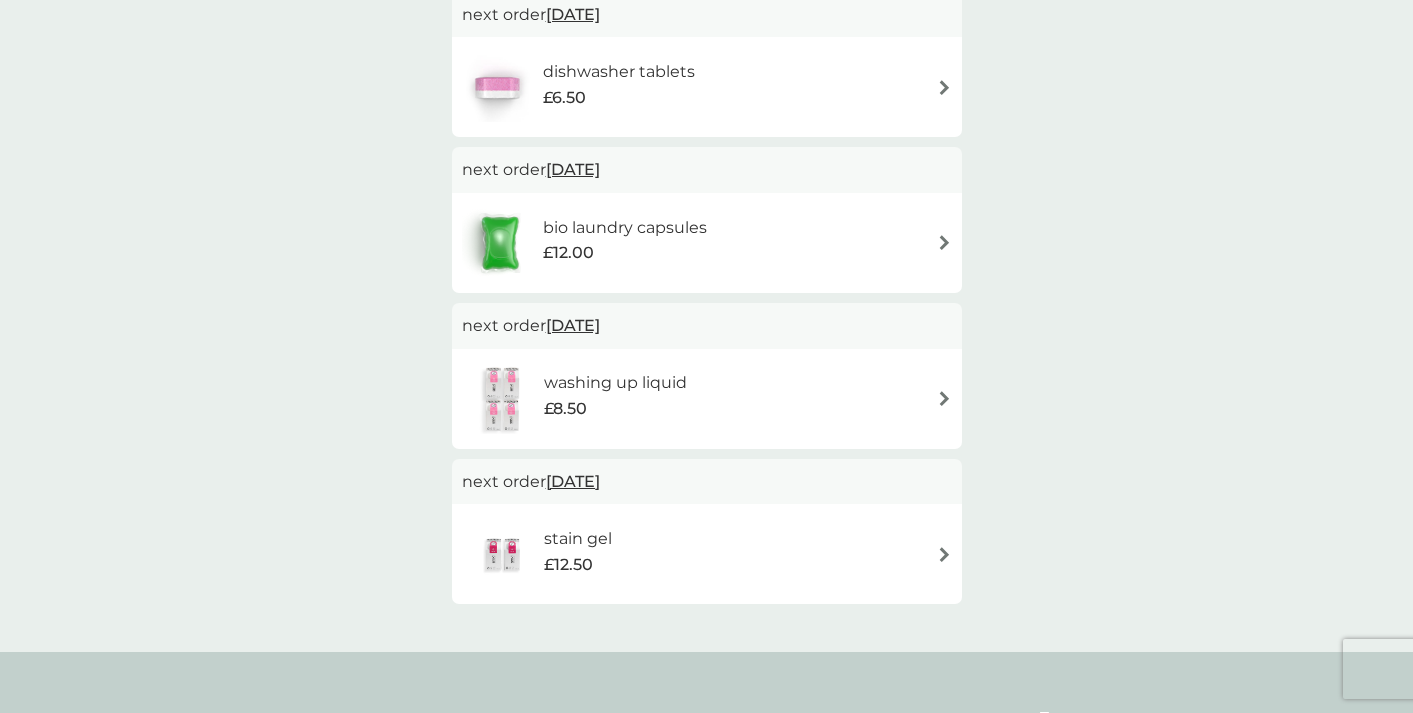 click on "3 Nov 2025" at bounding box center (573, 325) 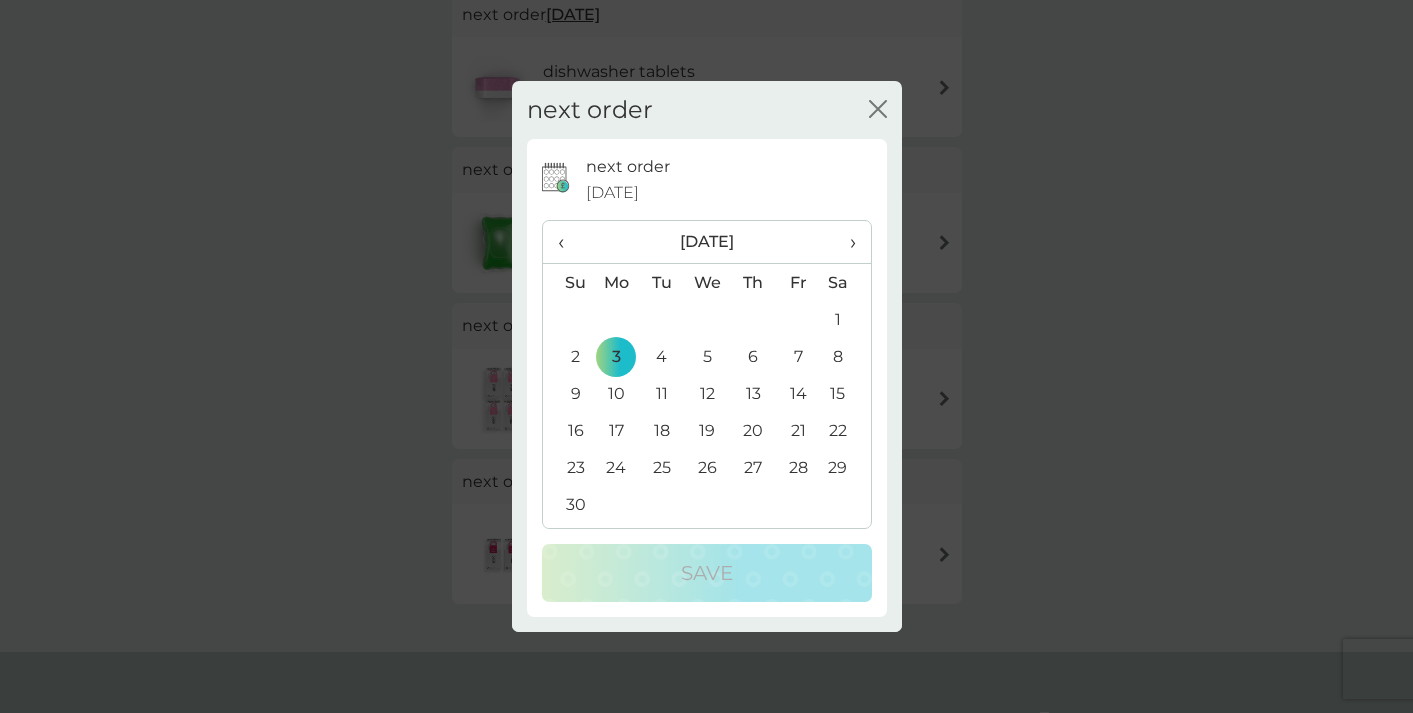 click on "›" at bounding box center [845, 242] 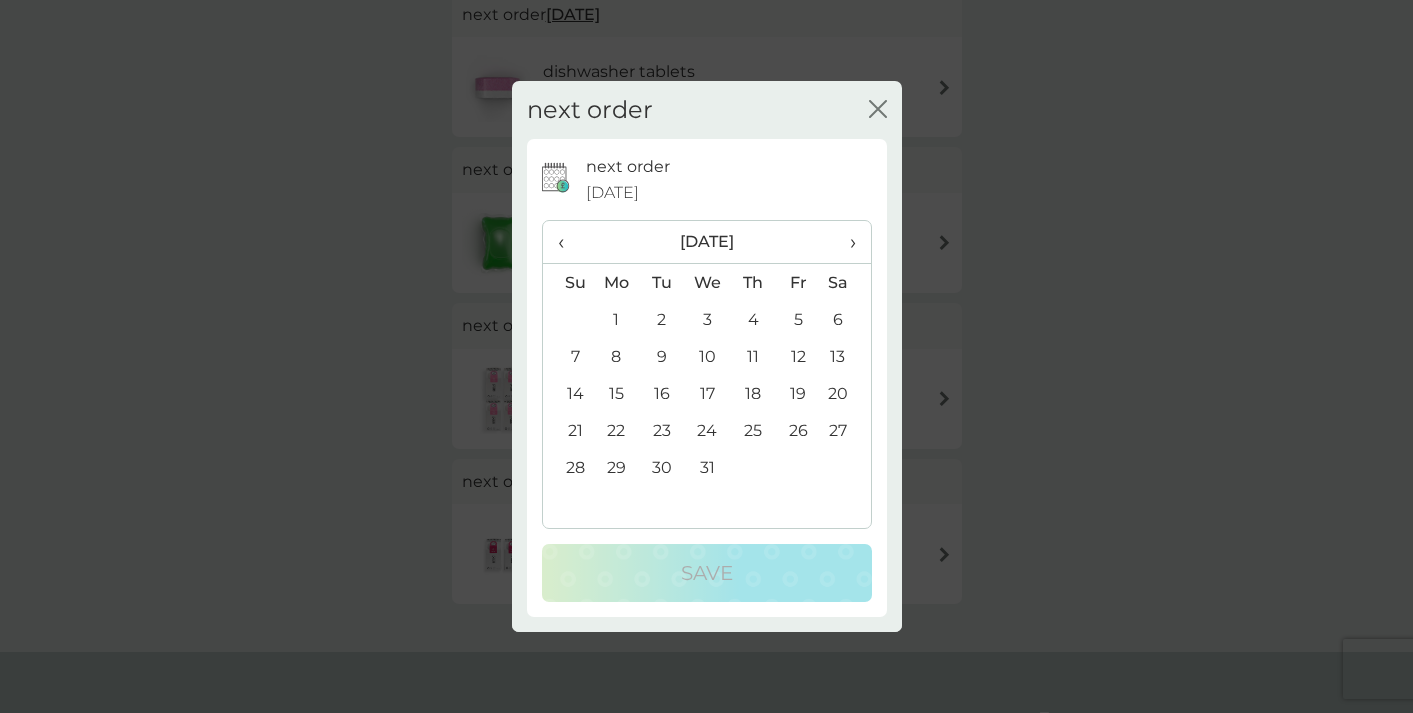 click on "›" at bounding box center [845, 242] 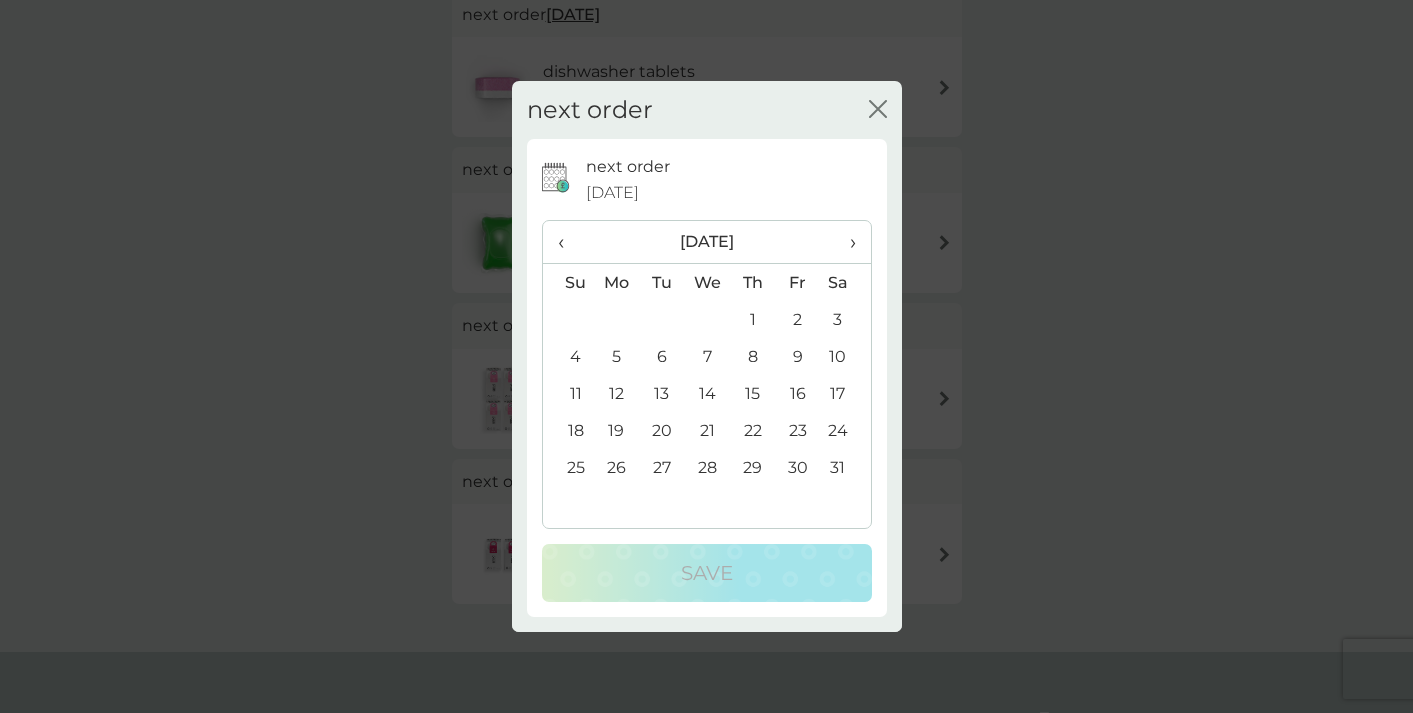 click on "15" at bounding box center (752, 393) 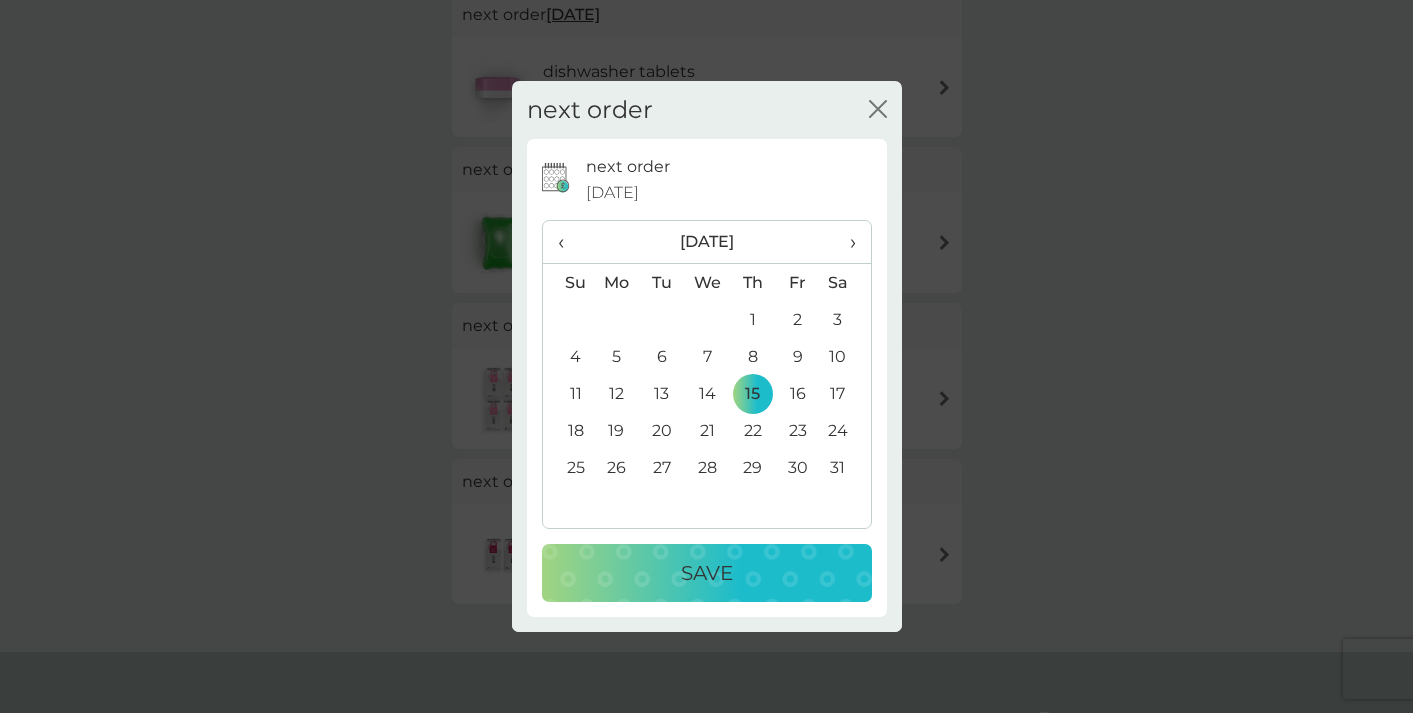 click on "17" at bounding box center (845, 393) 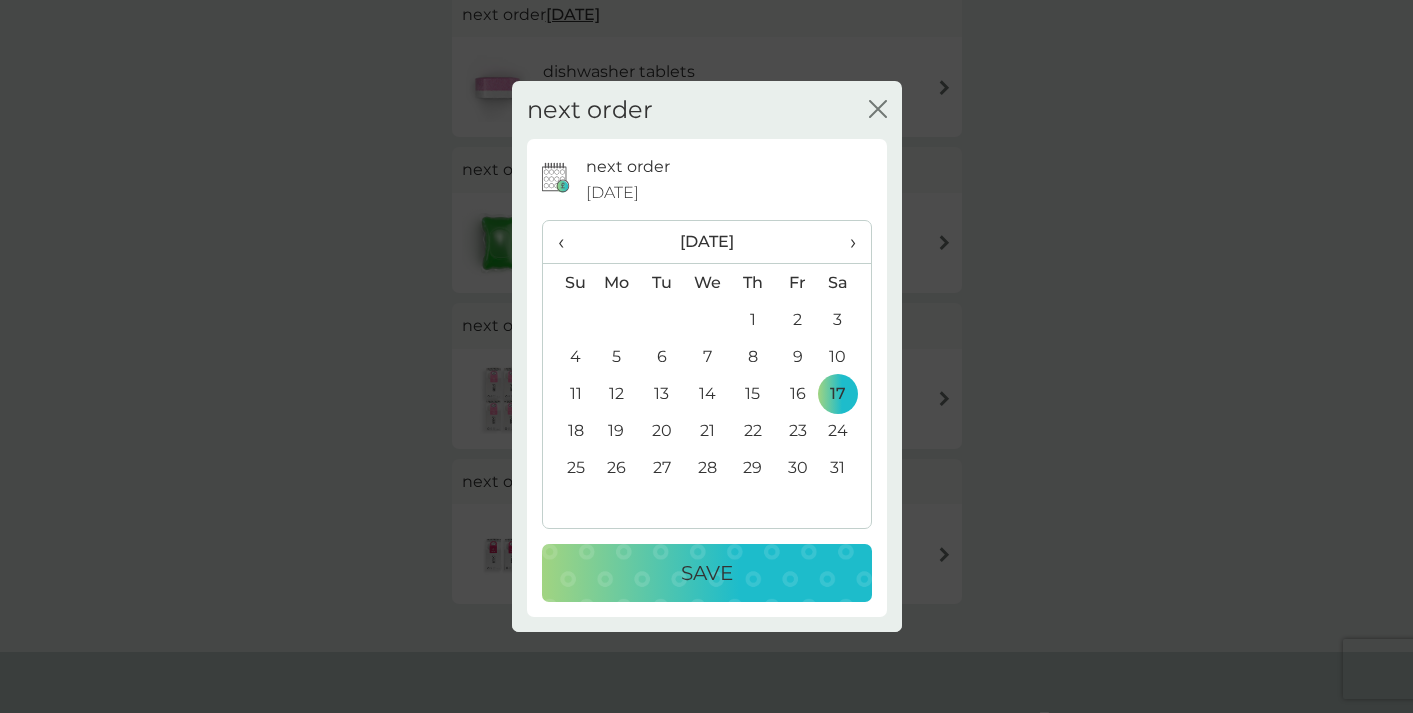click on "Save" at bounding box center (707, 573) 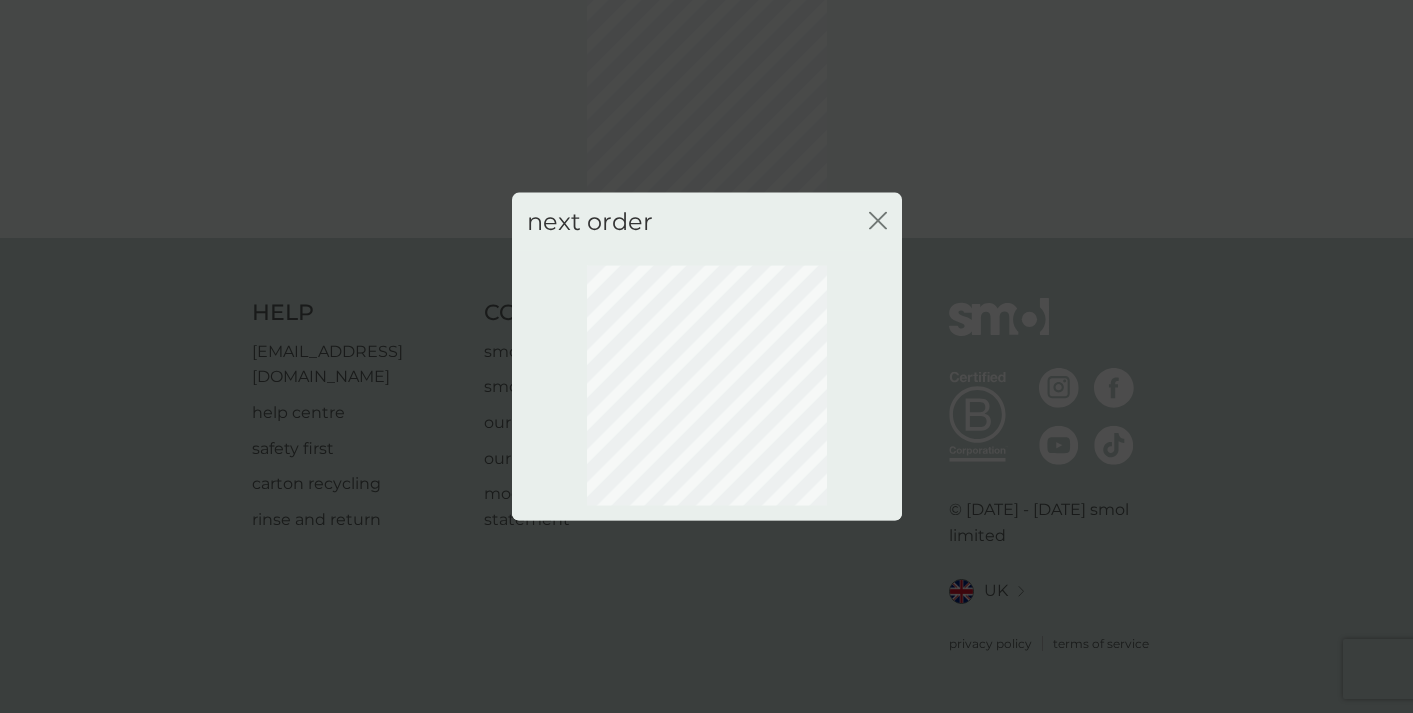 scroll, scrollTop: 125, scrollLeft: 0, axis: vertical 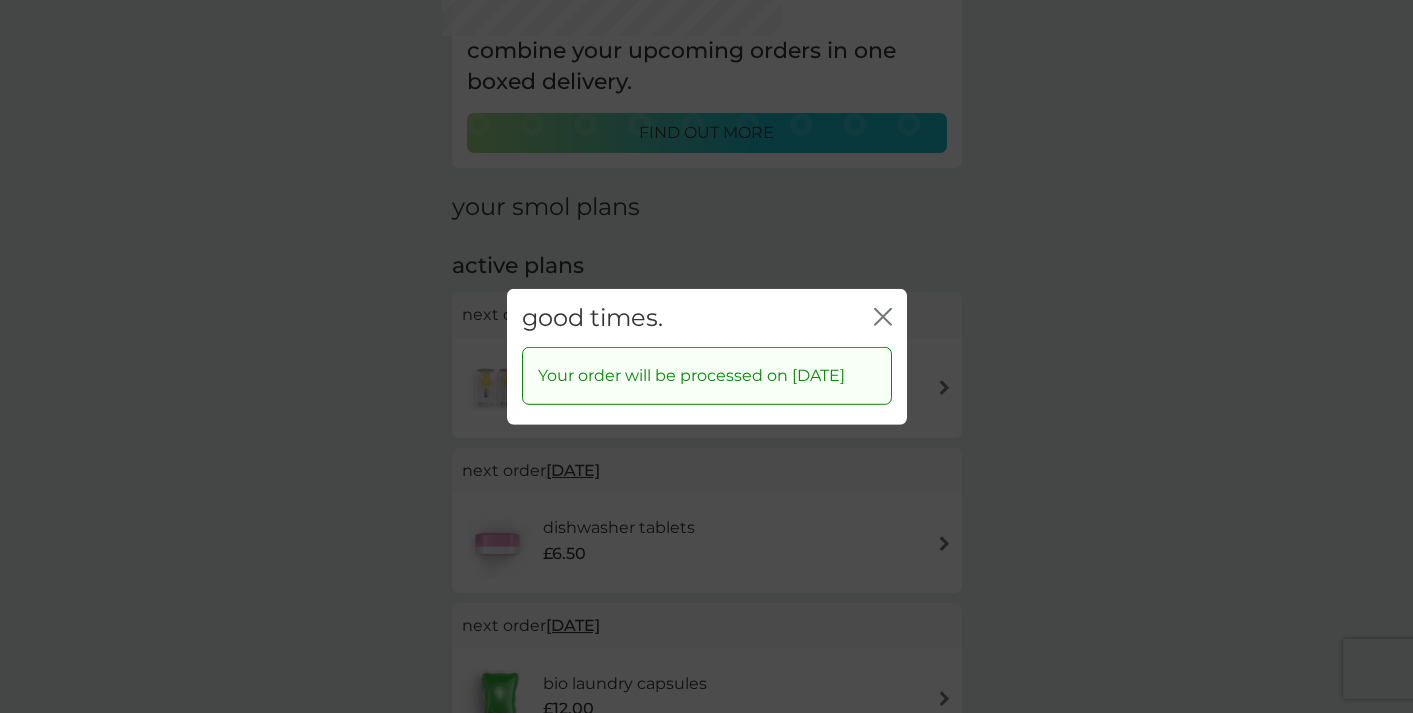 click on "close" 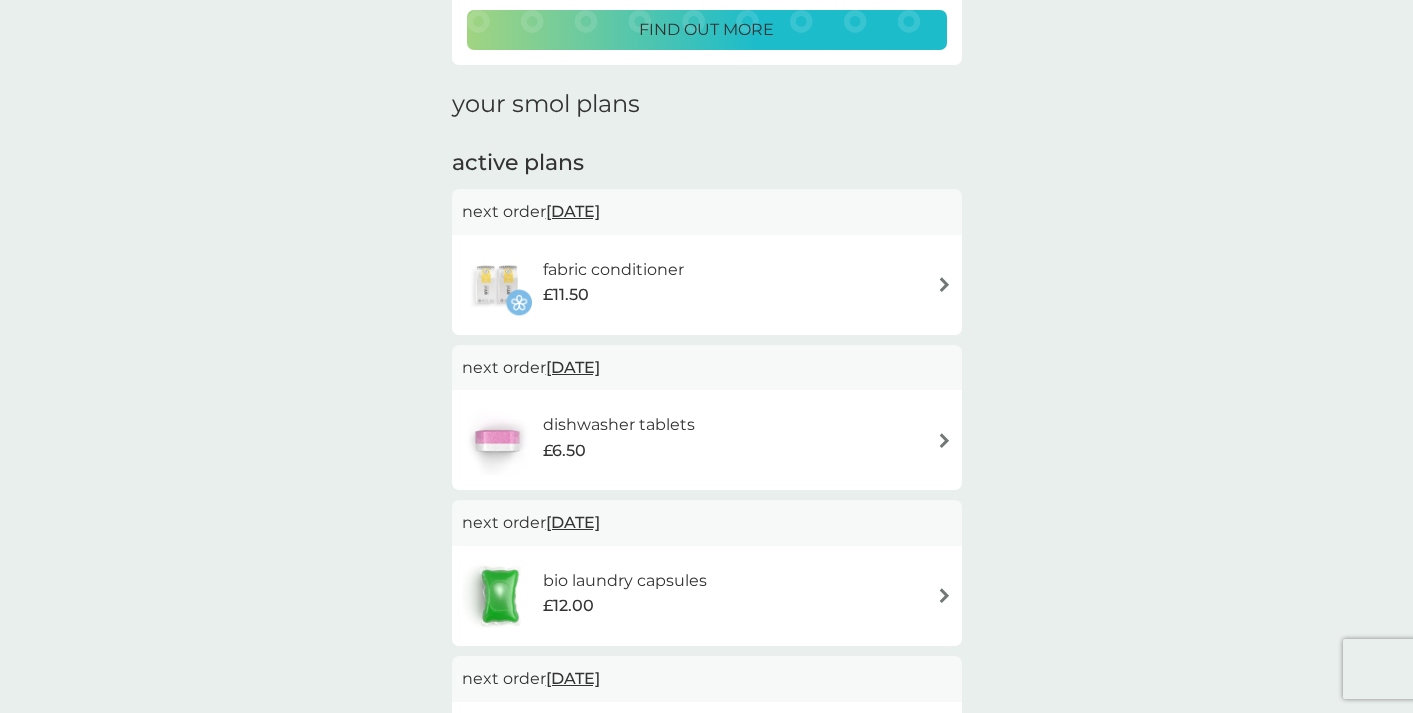 scroll, scrollTop: 229, scrollLeft: 0, axis: vertical 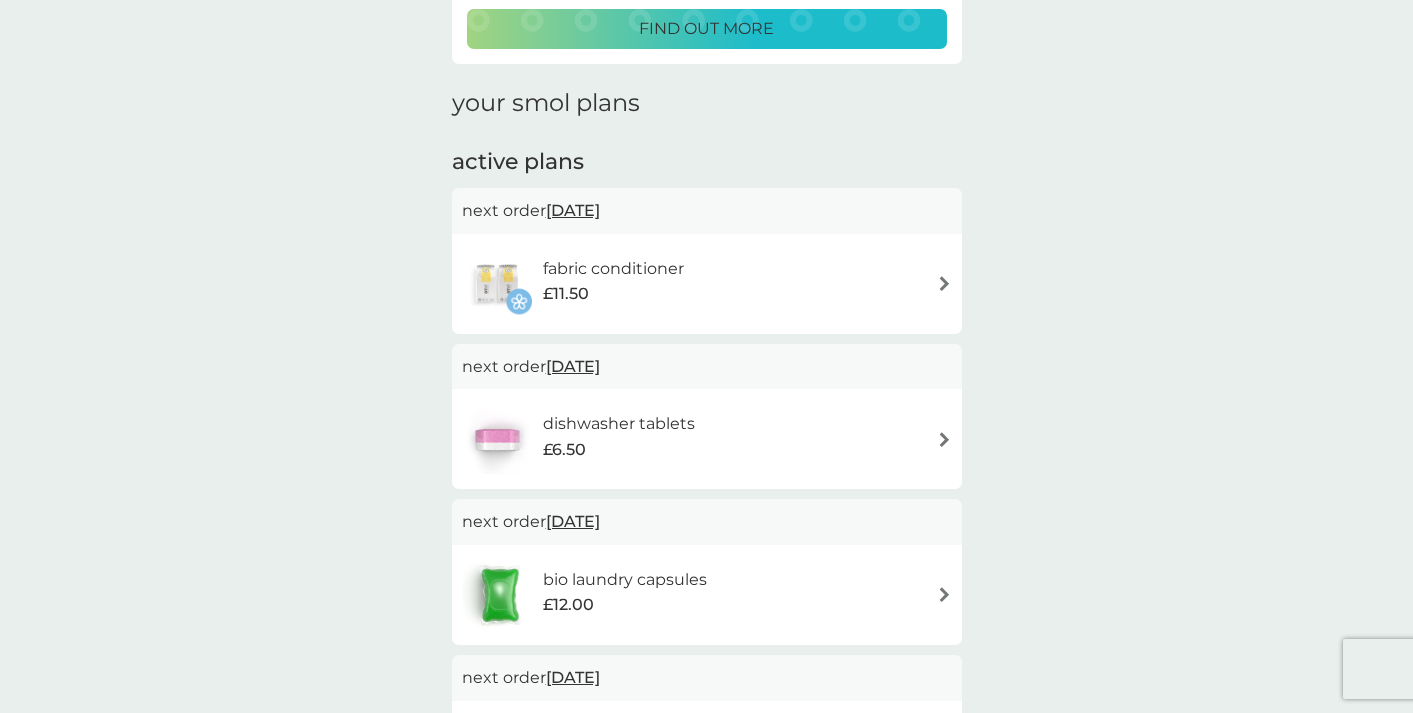 click on "20 Aug 2025" at bounding box center (573, 521) 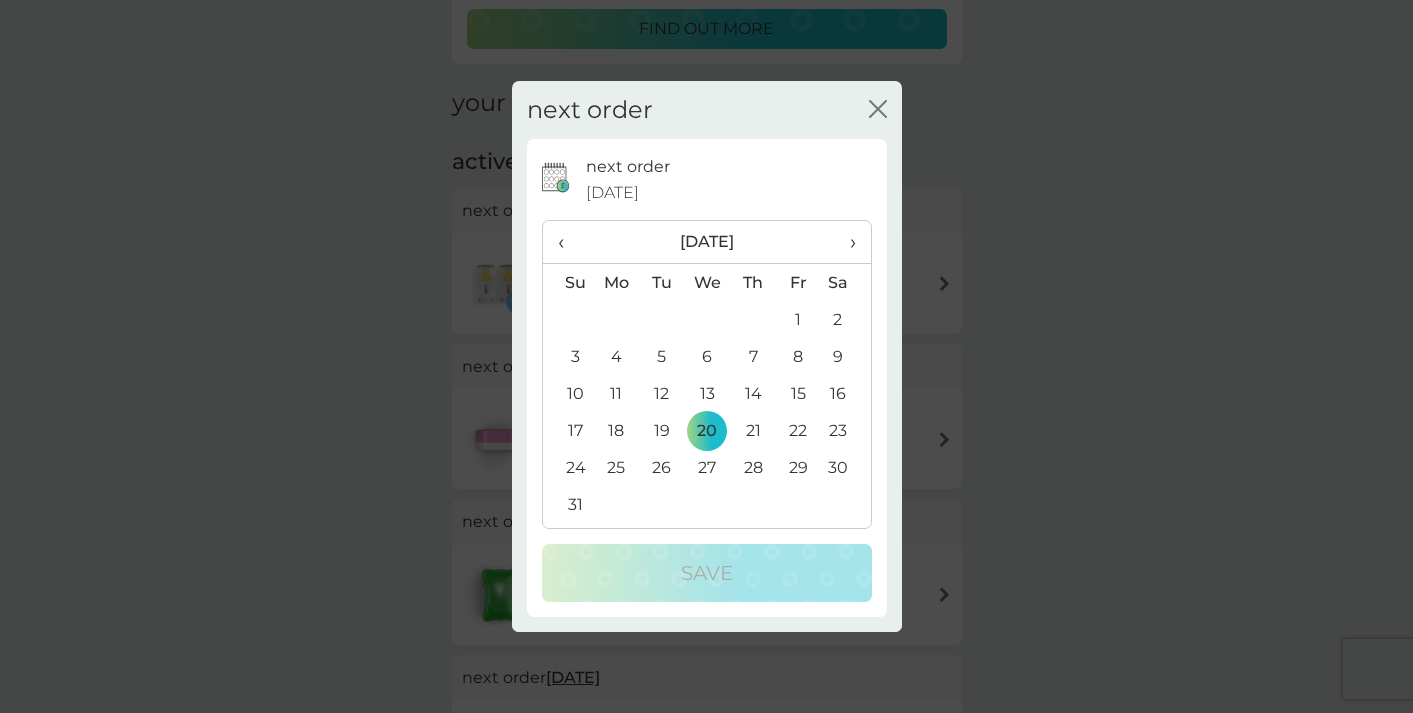 click on "›" at bounding box center [845, 242] 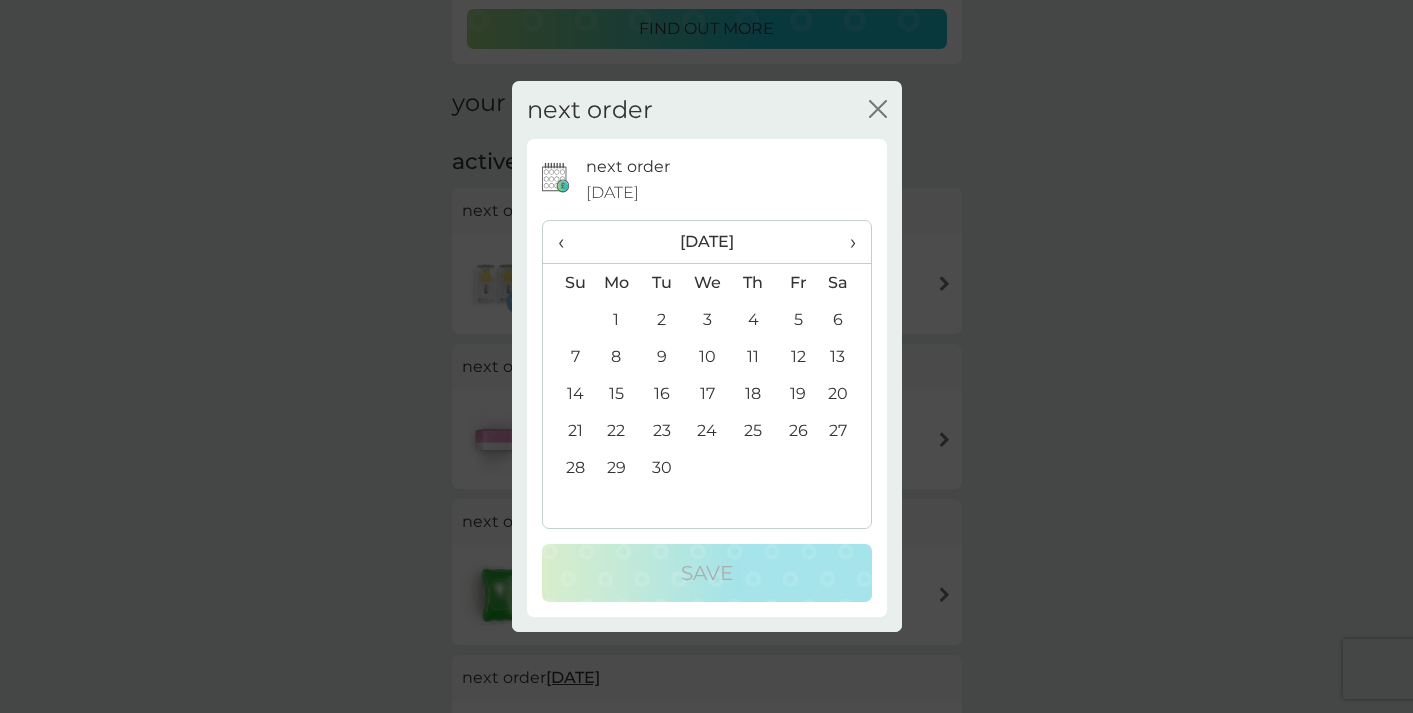 click on "›" at bounding box center (845, 242) 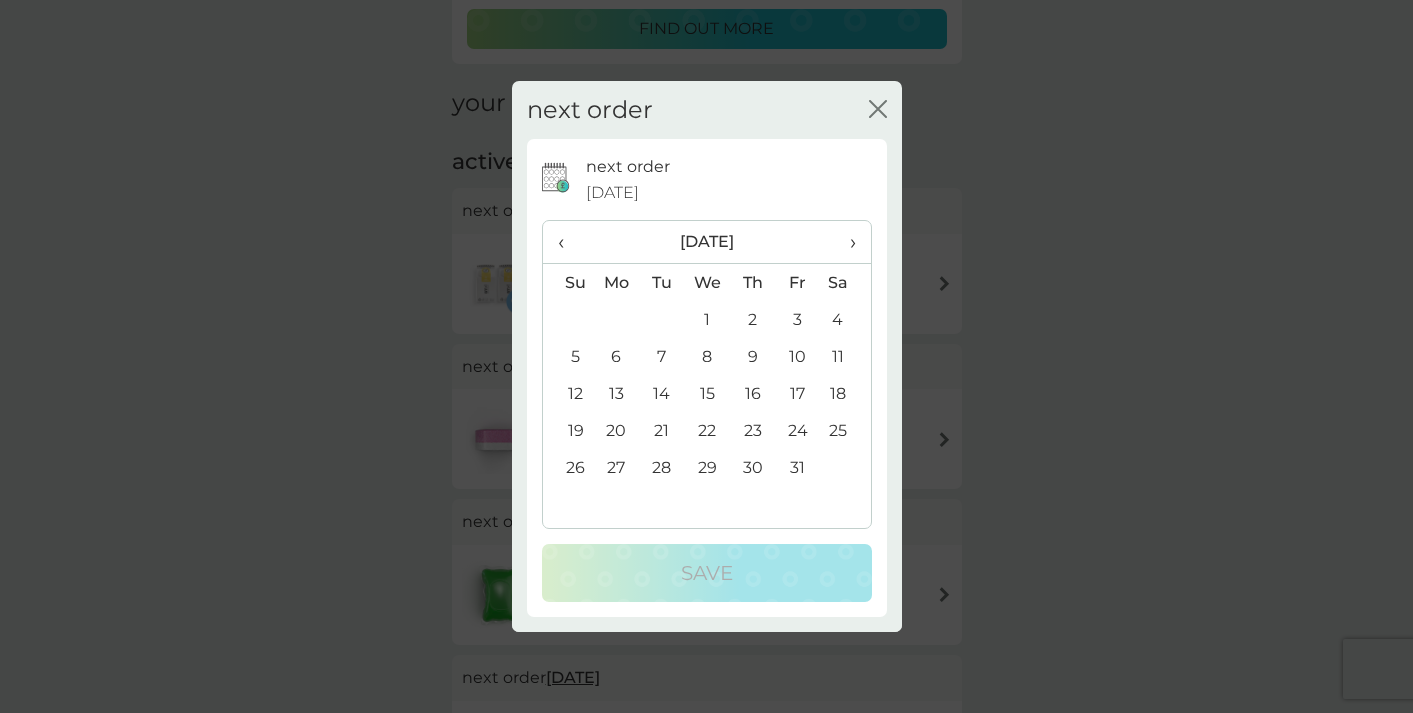 click on "23" at bounding box center [752, 430] 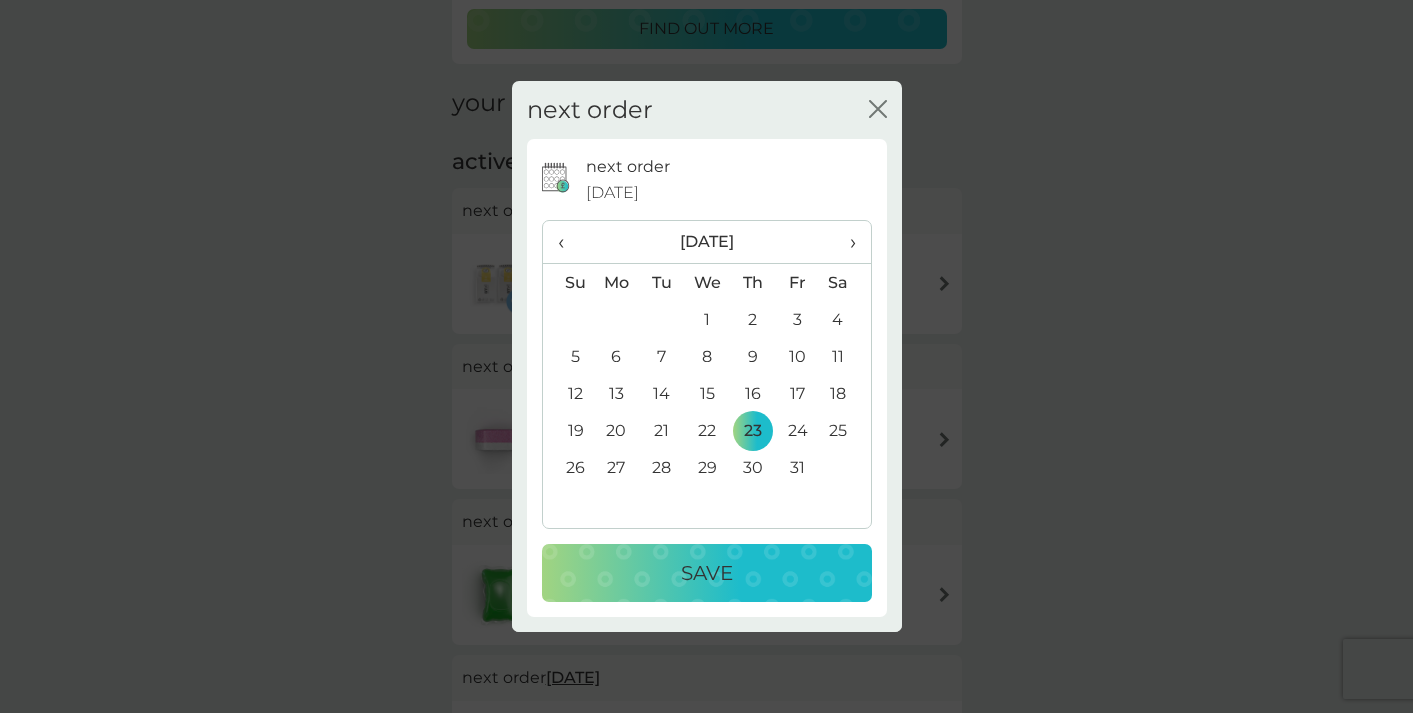 click on "Save" at bounding box center [707, 573] 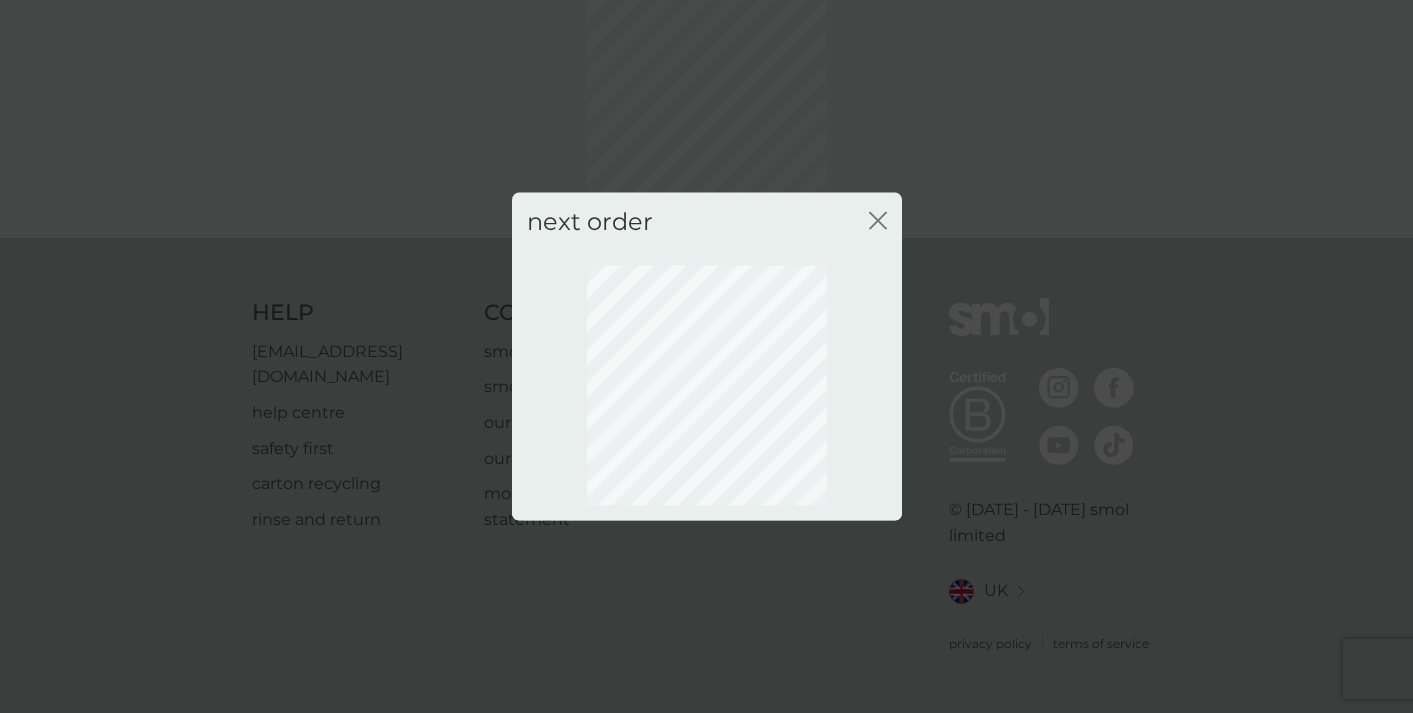 scroll, scrollTop: 125, scrollLeft: 0, axis: vertical 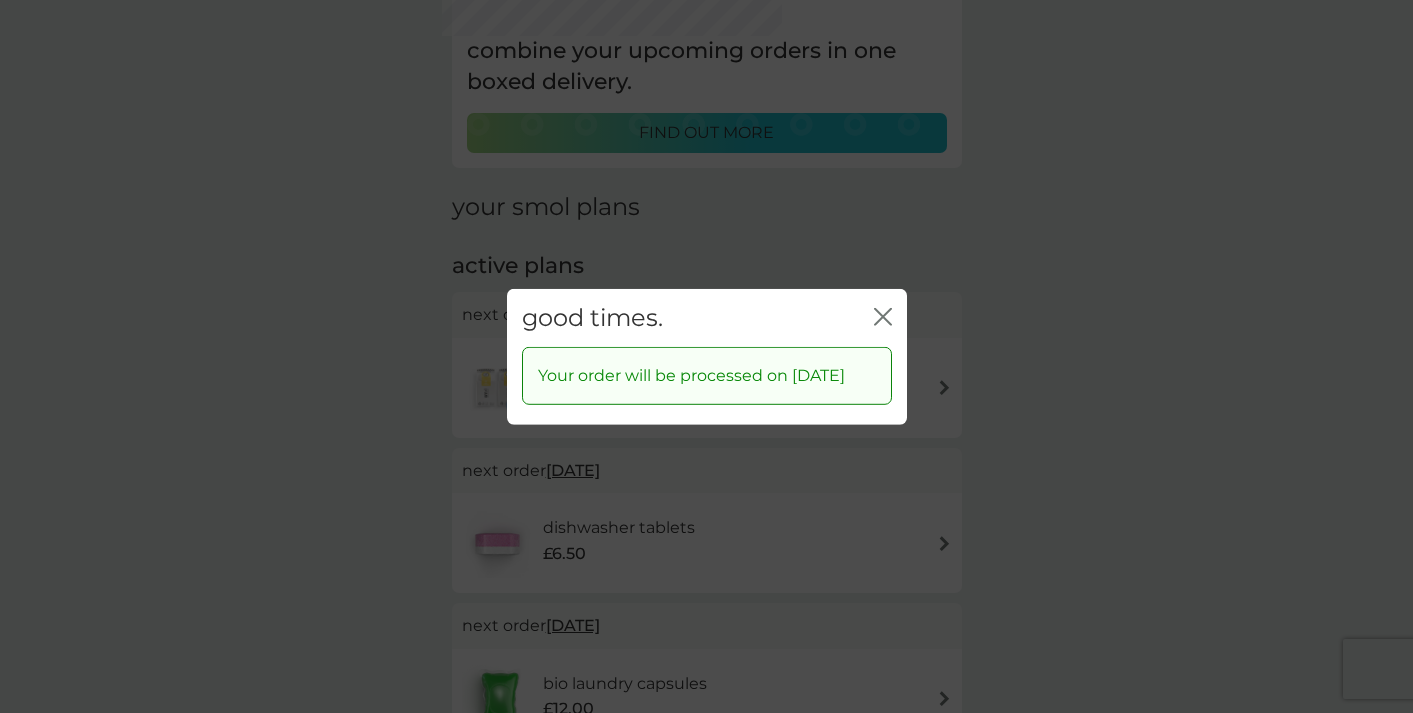 click on "close" 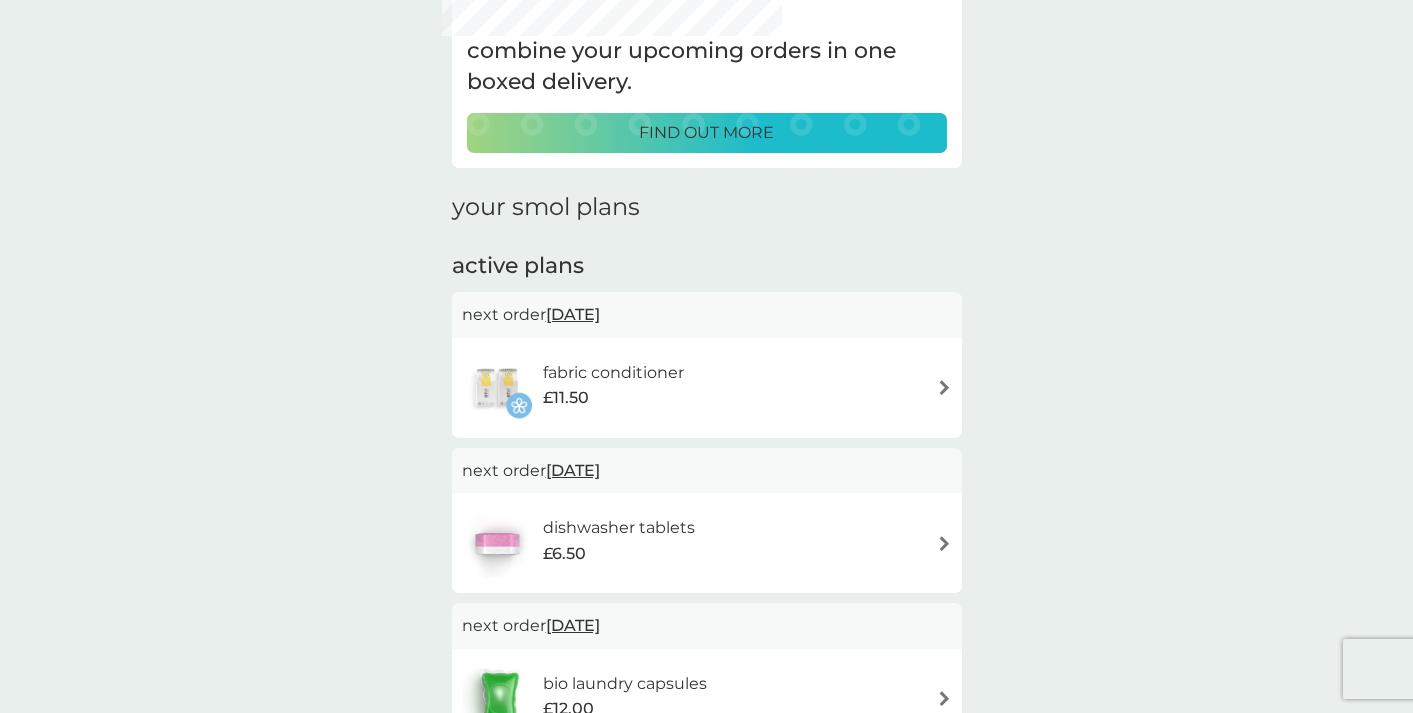 click on "10 Aug 2025" at bounding box center (573, 470) 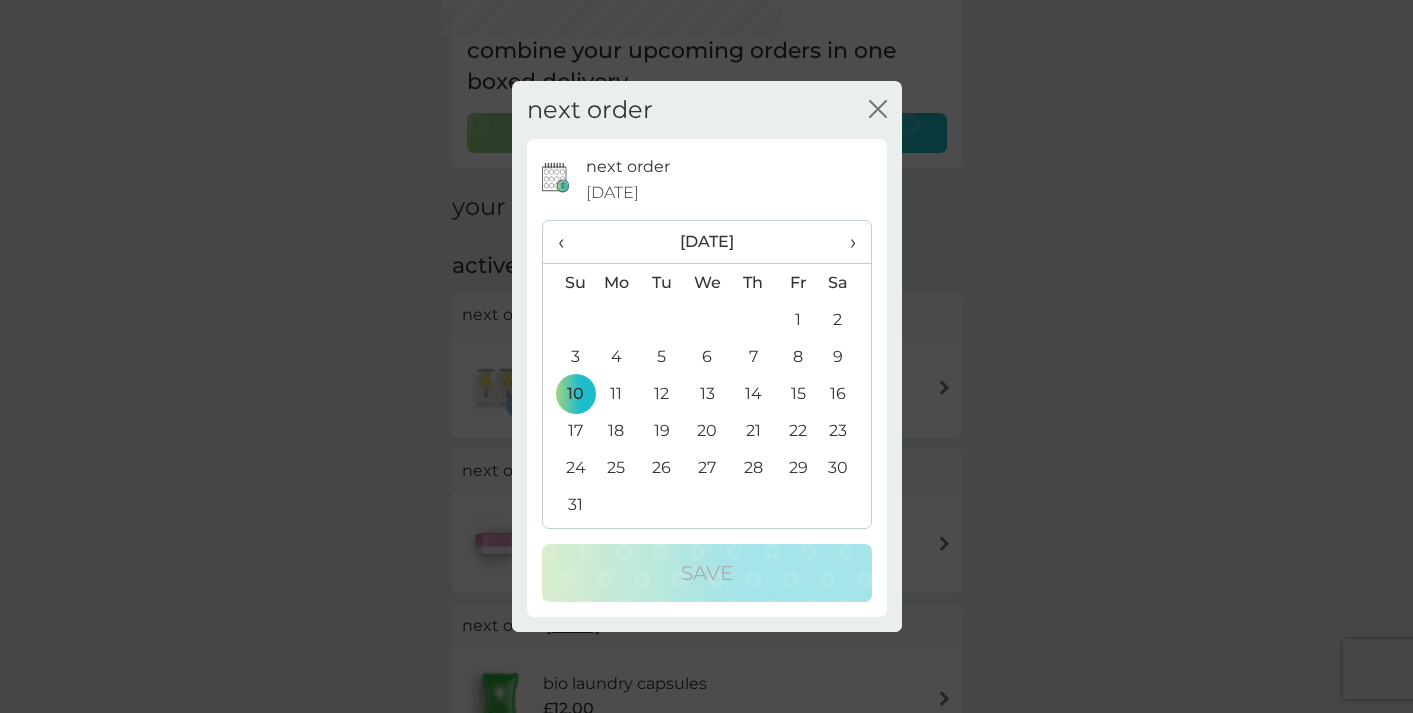 click on "›" at bounding box center [845, 242] 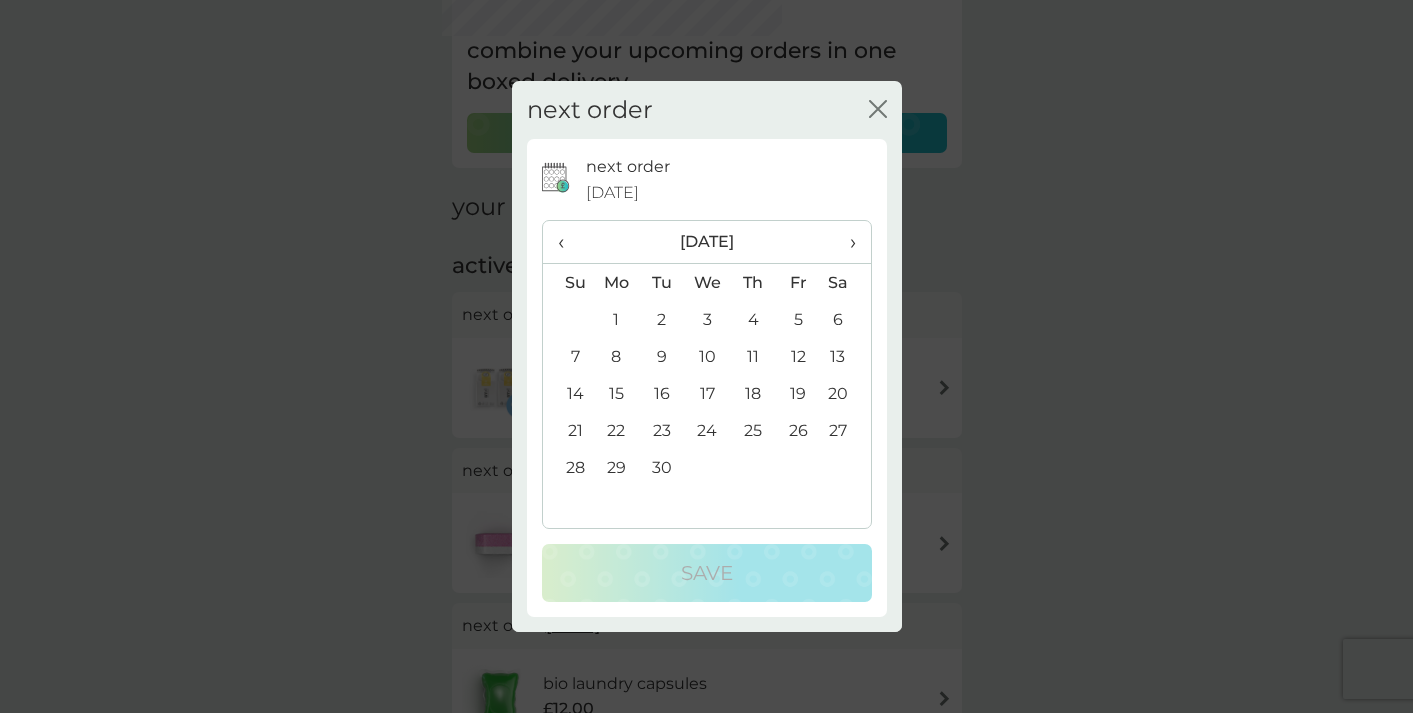 click on "10" at bounding box center (707, 356) 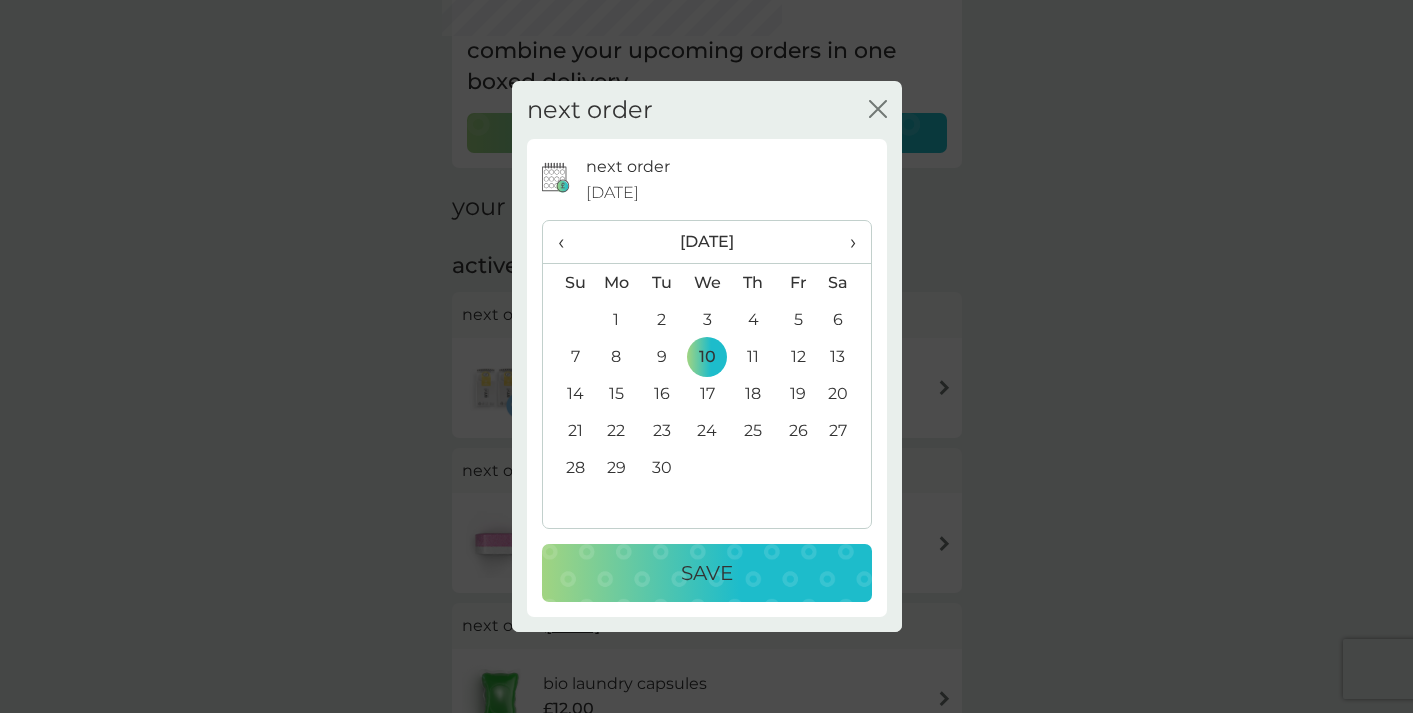 click on "Save" at bounding box center (707, 573) 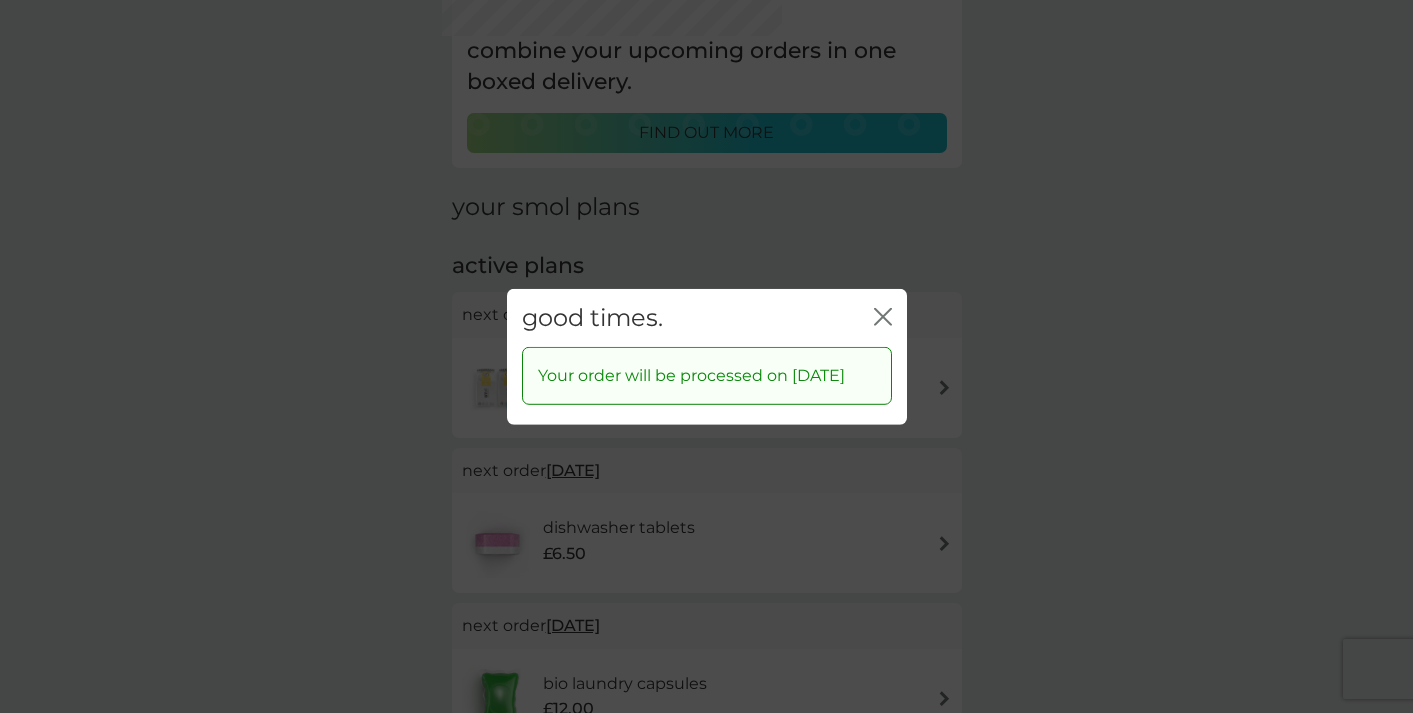 click on "close" 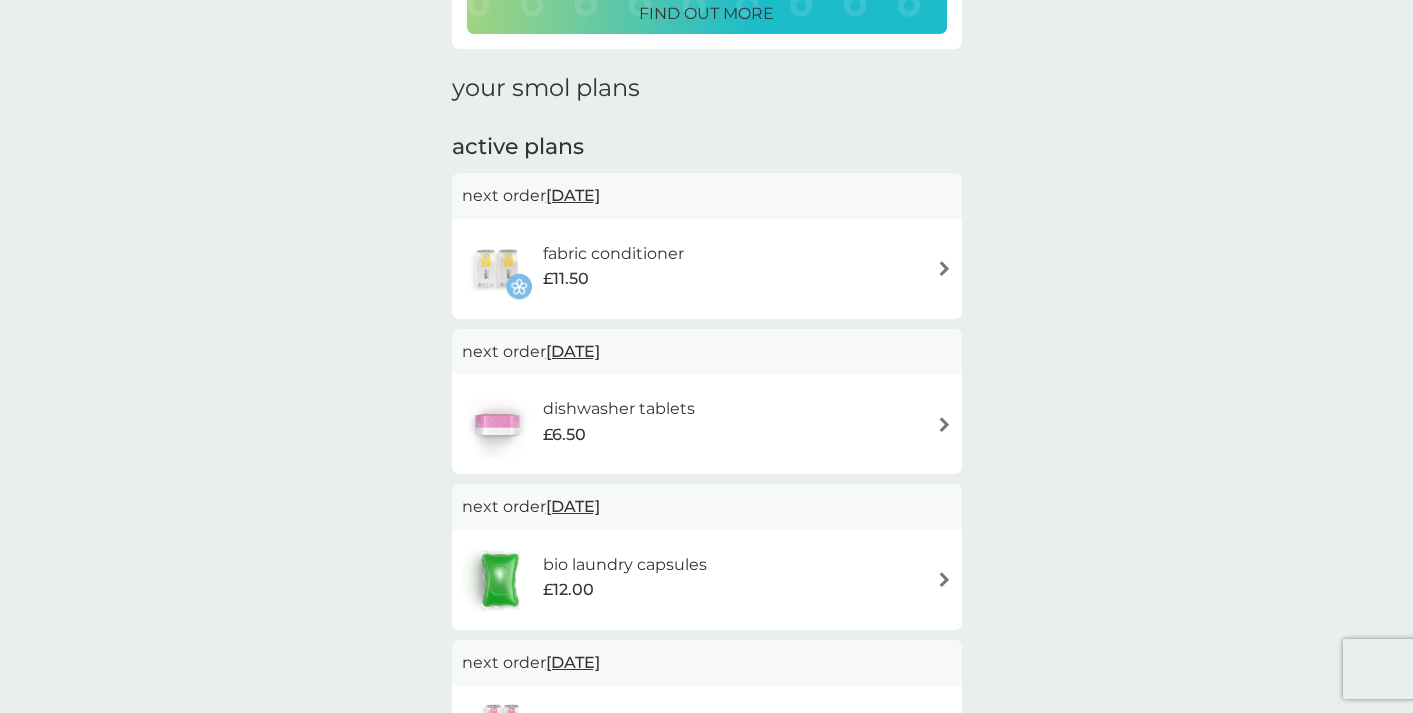 scroll, scrollTop: 0, scrollLeft: 0, axis: both 